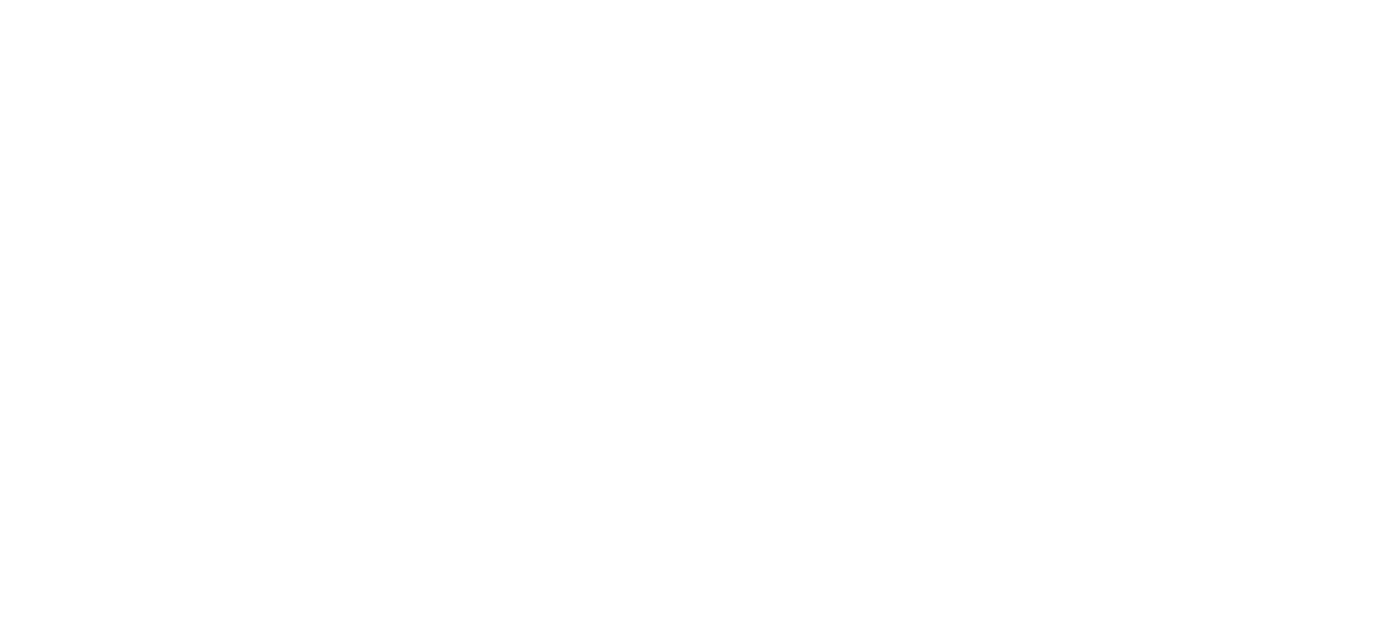 scroll, scrollTop: 0, scrollLeft: 0, axis: both 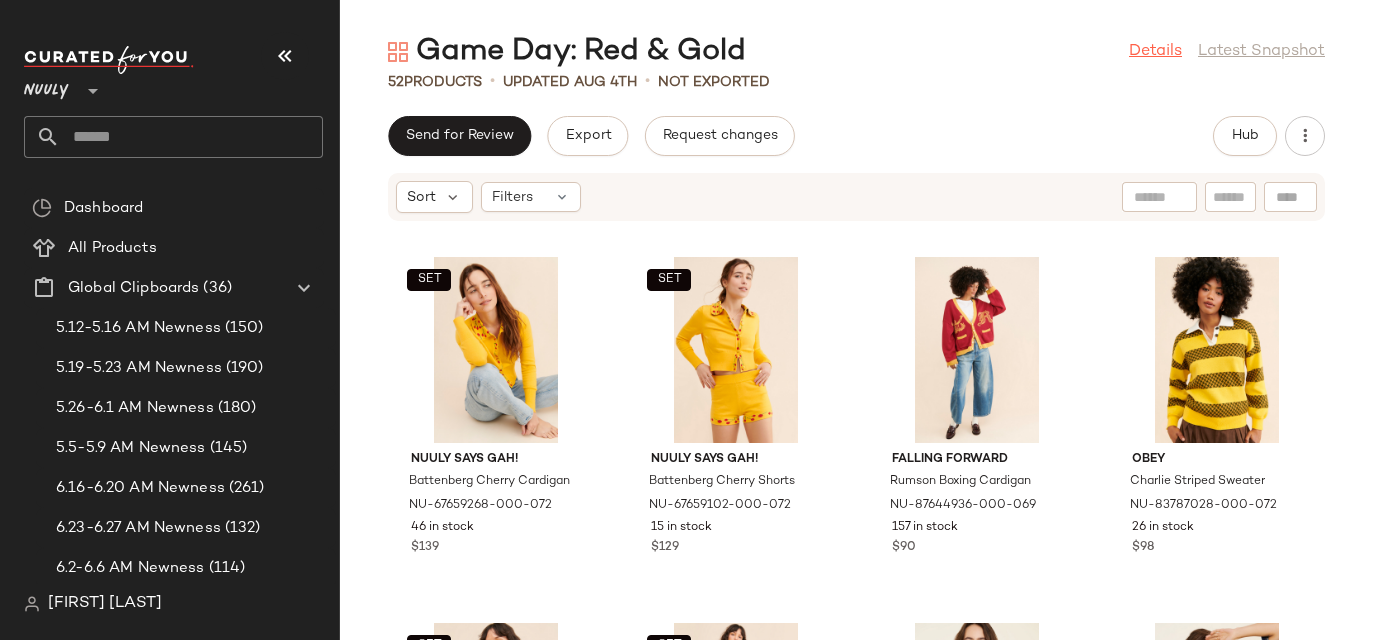 click on "Details" at bounding box center [1155, 52] 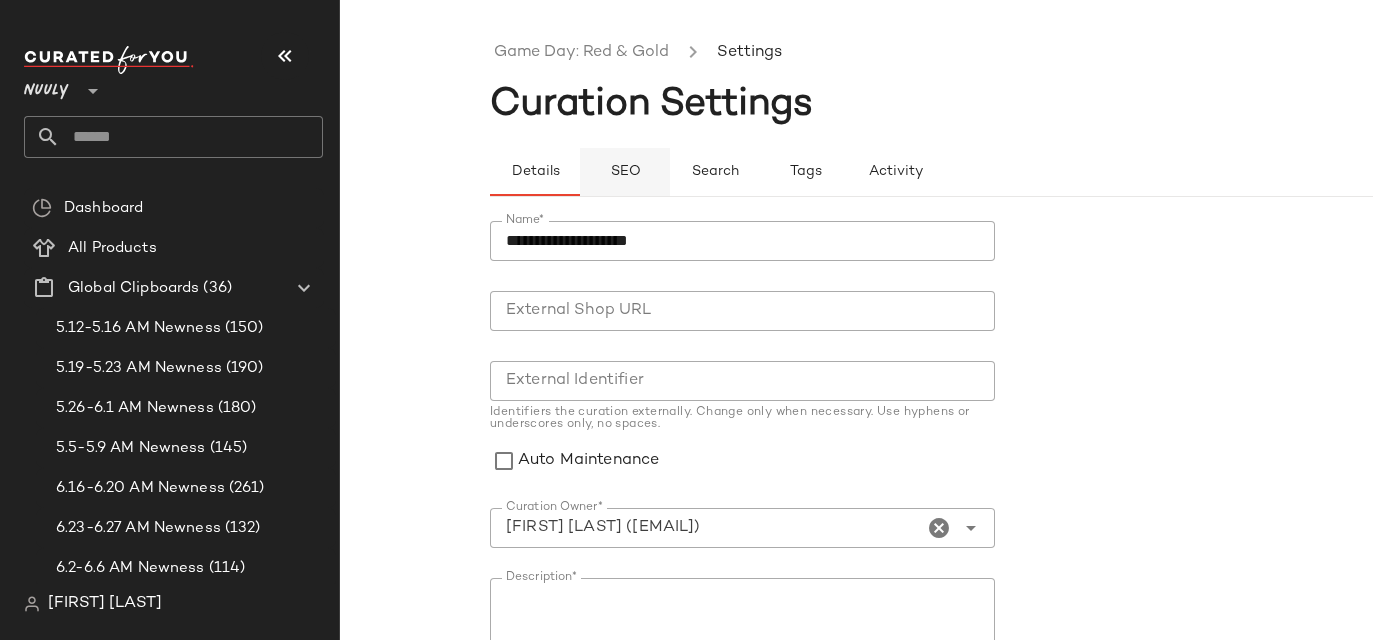 click on "SEO" 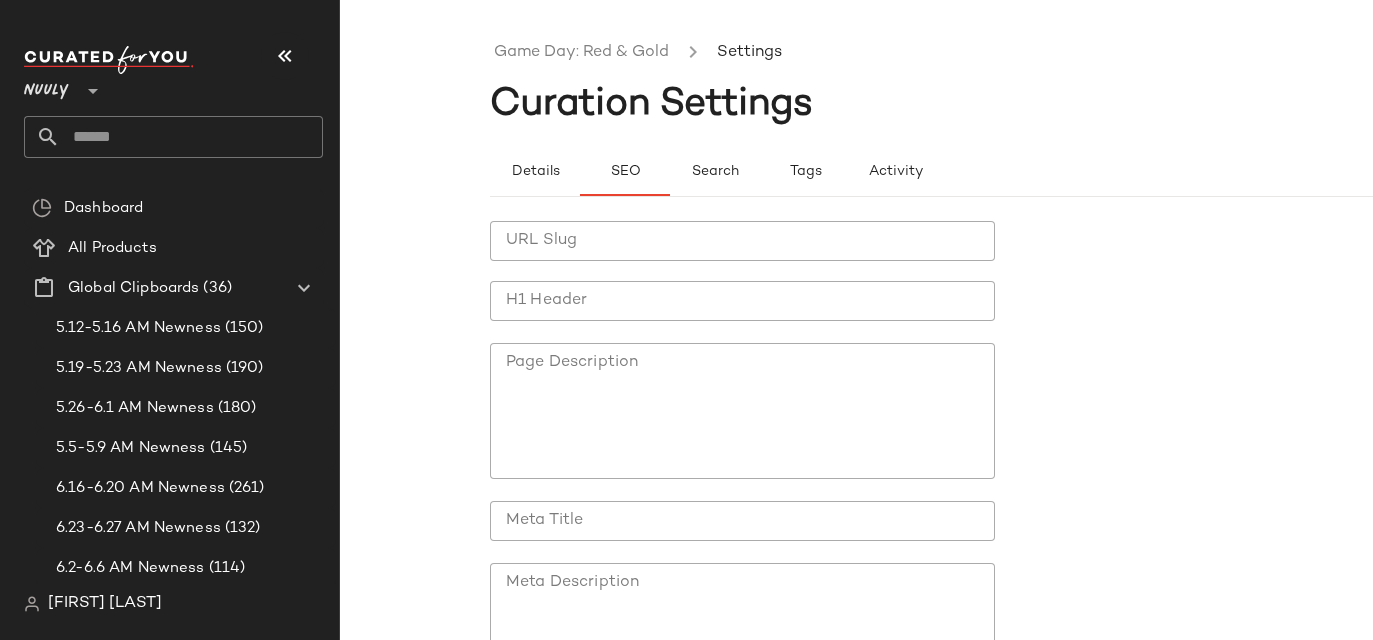 click on "URL Slug" 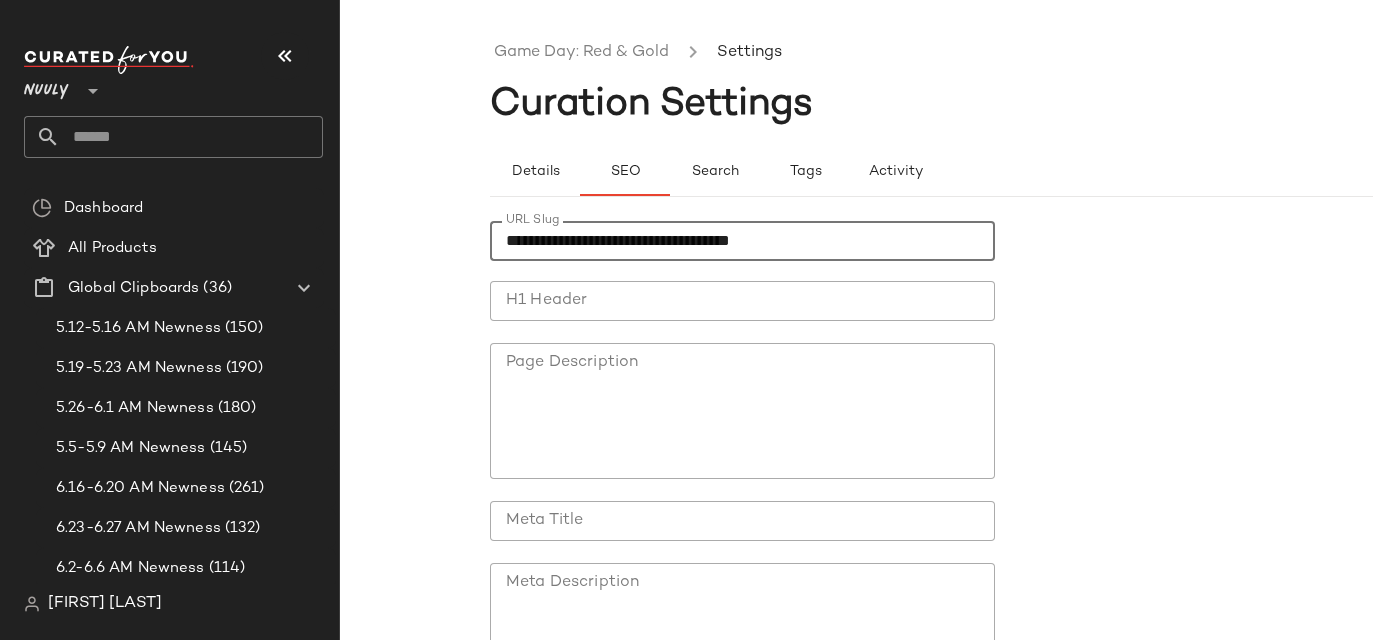 drag, startPoint x: 599, startPoint y: 243, endPoint x: 445, endPoint y: 243, distance: 154 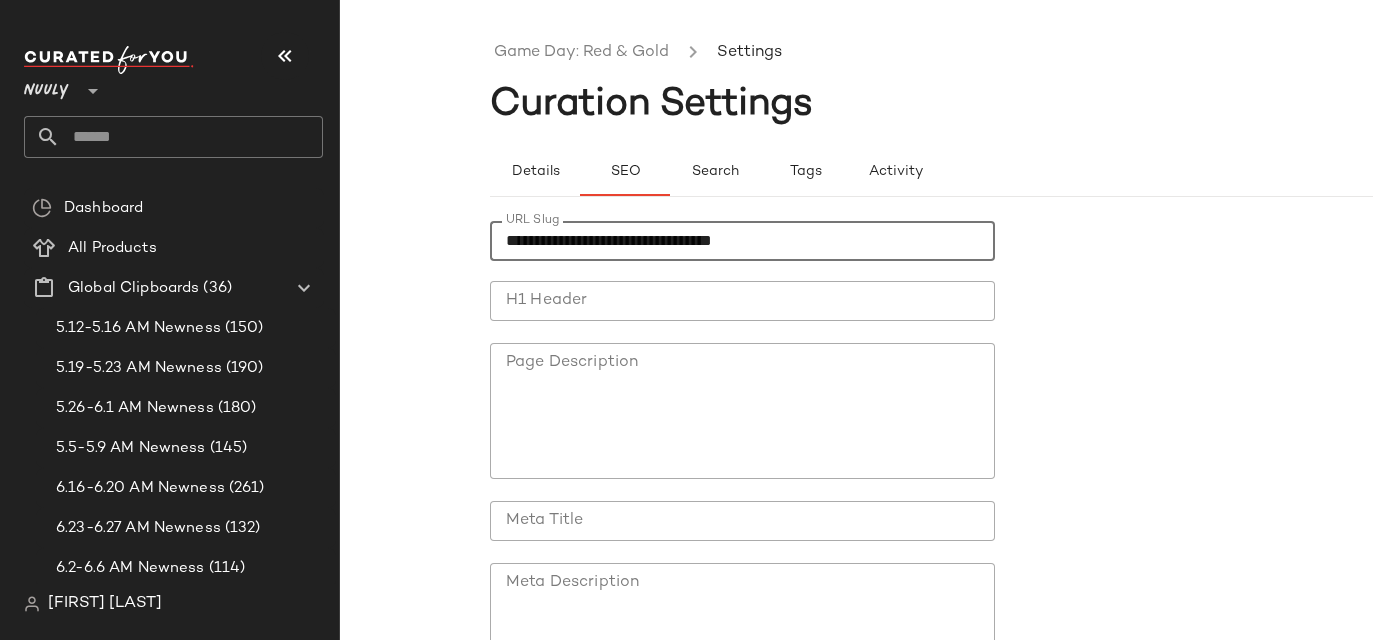 type on "**********" 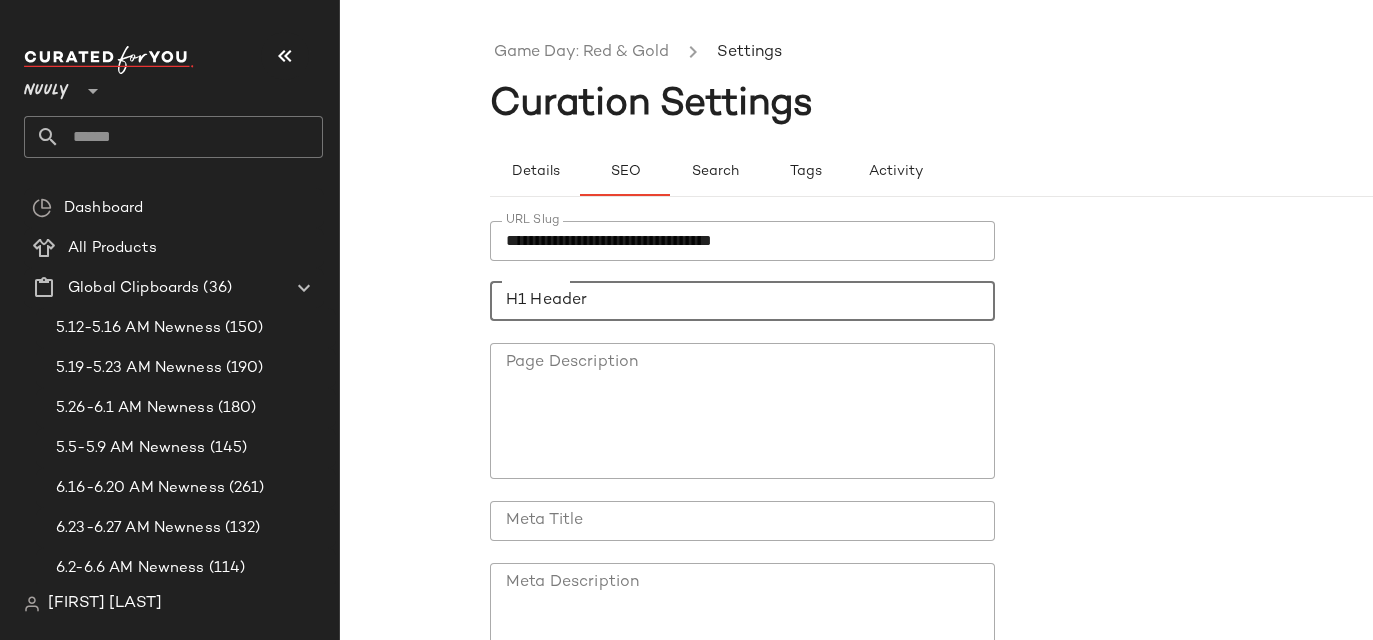 paste on "**********" 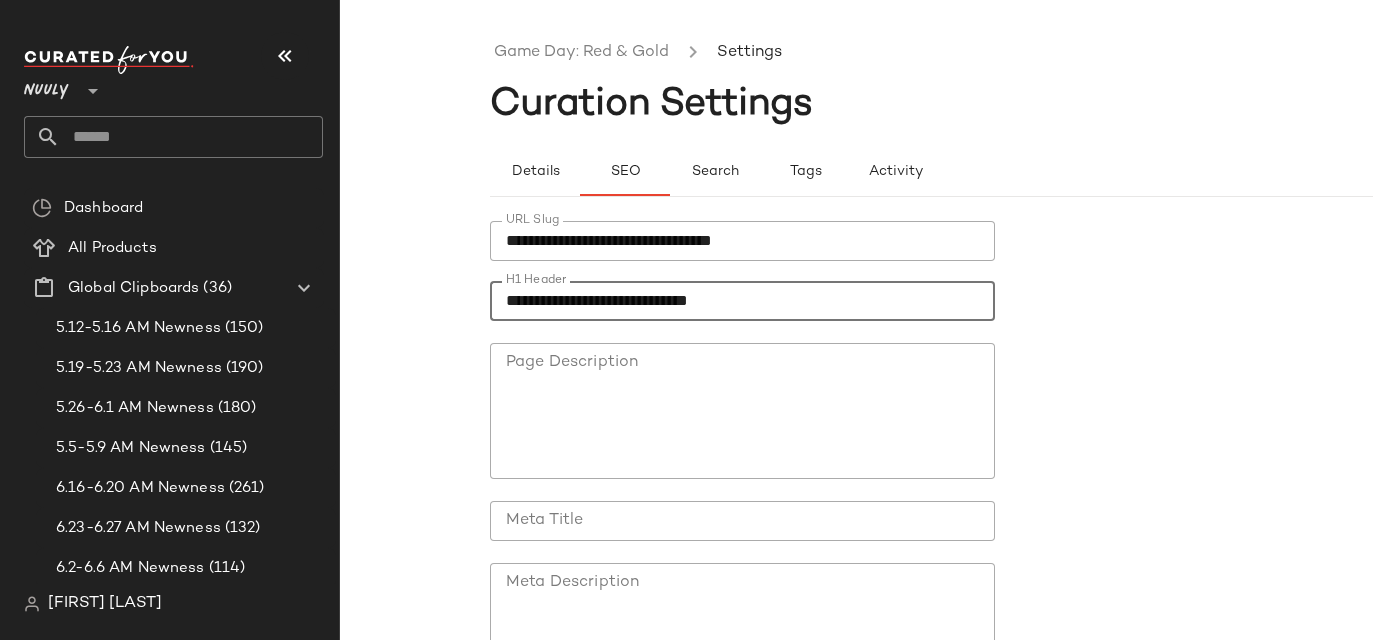 drag, startPoint x: 615, startPoint y: 301, endPoint x: 476, endPoint y: 311, distance: 139.35925 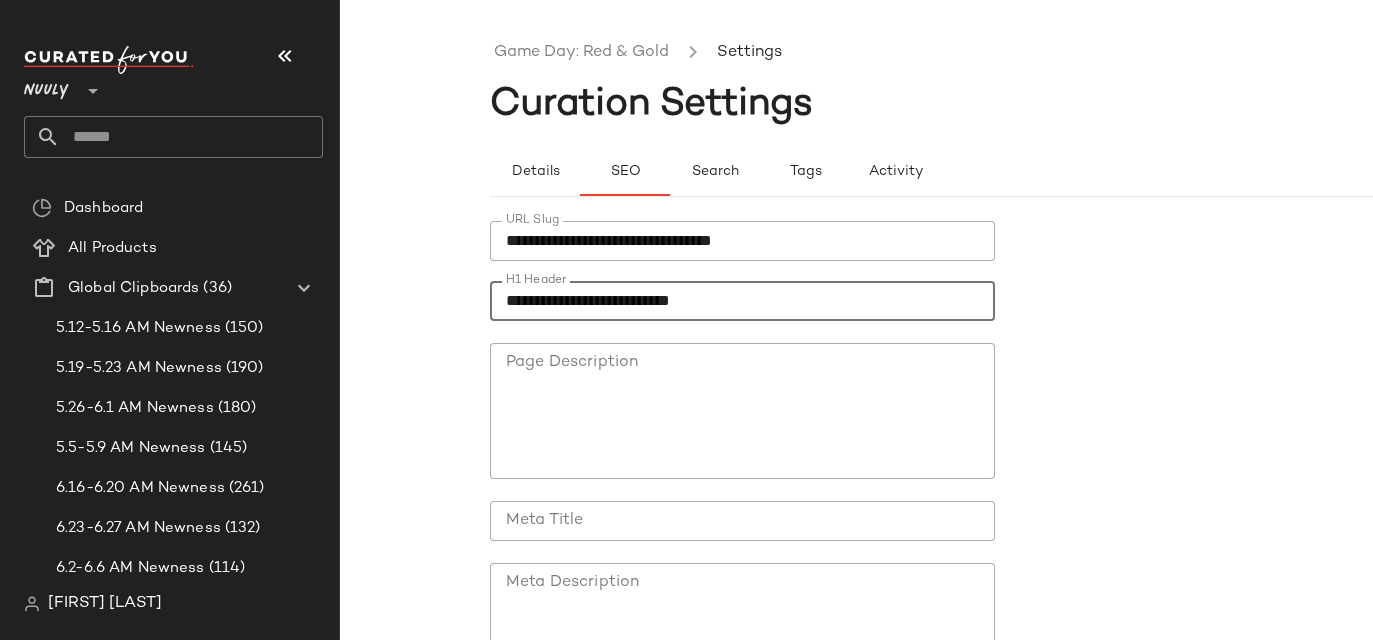 type on "**********" 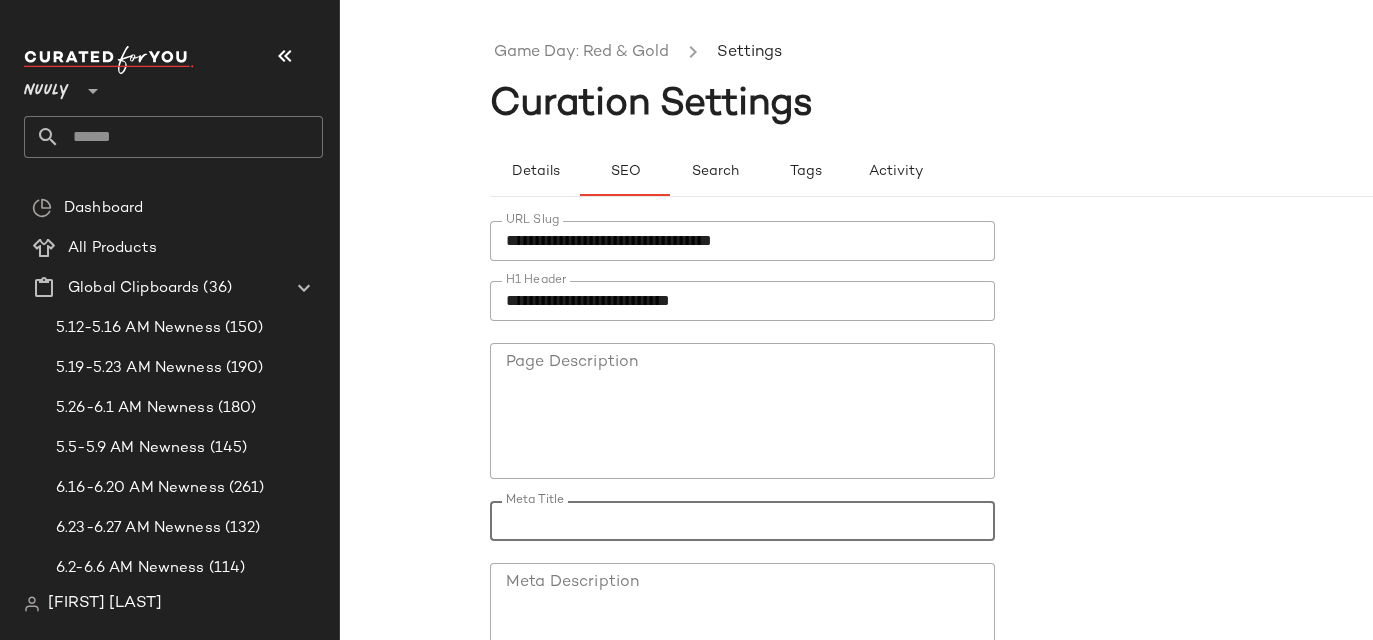 paste on "**********" 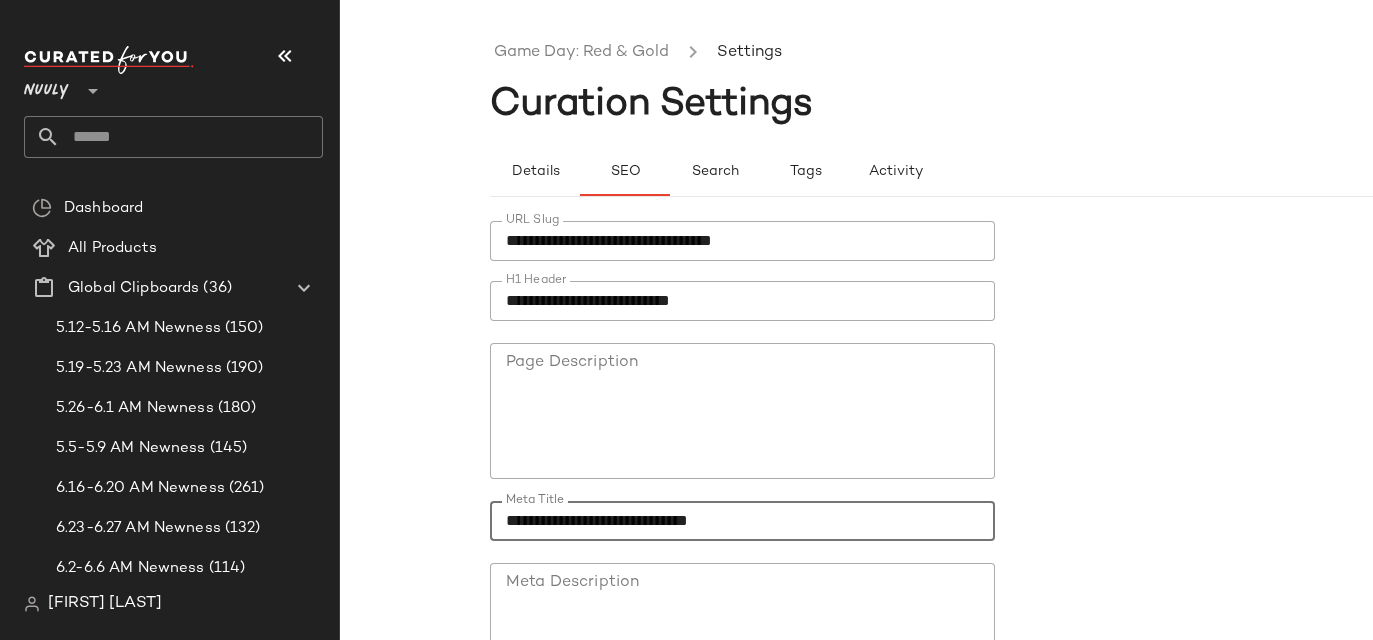 drag, startPoint x: 618, startPoint y: 520, endPoint x: 448, endPoint y: 521, distance: 170.00294 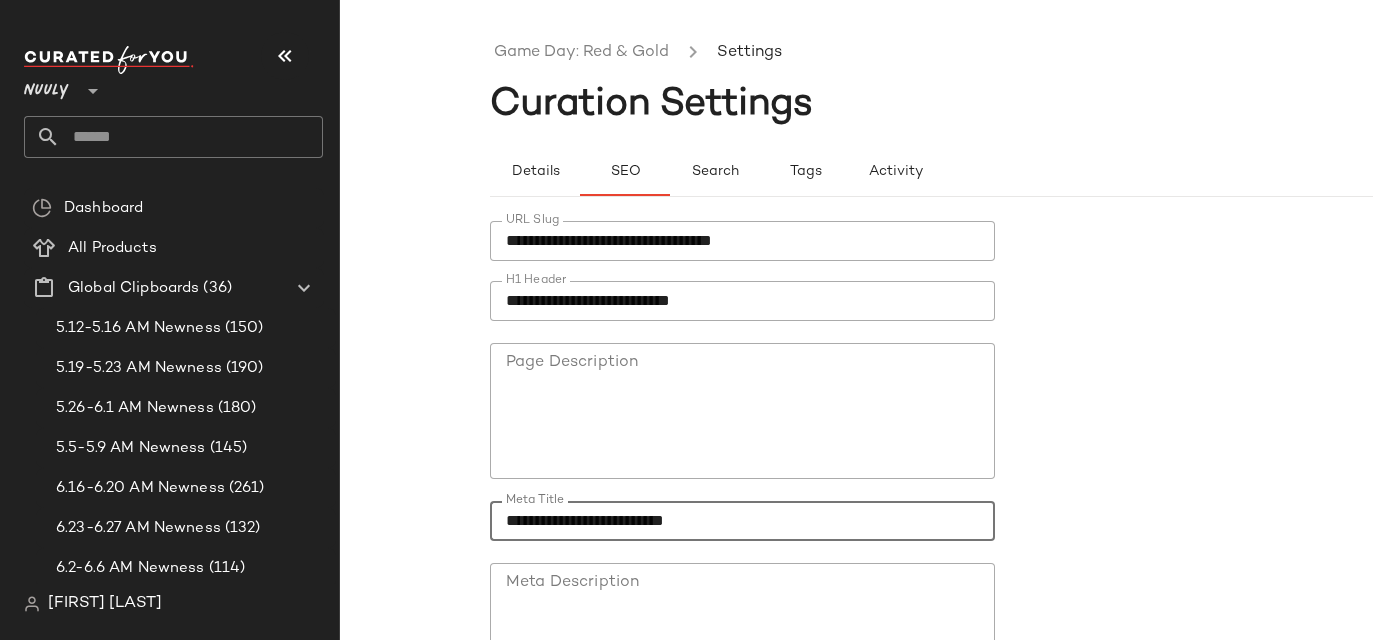 type on "**********" 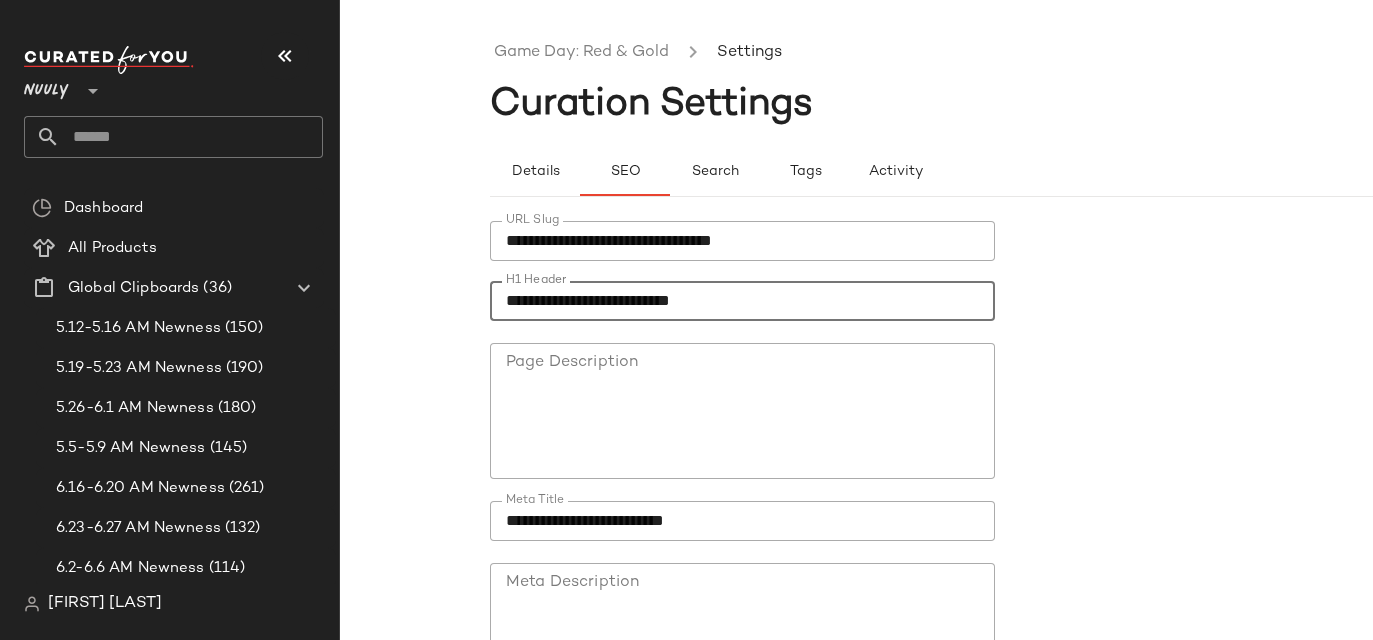 drag, startPoint x: 589, startPoint y: 303, endPoint x: 554, endPoint y: 302, distance: 35.014282 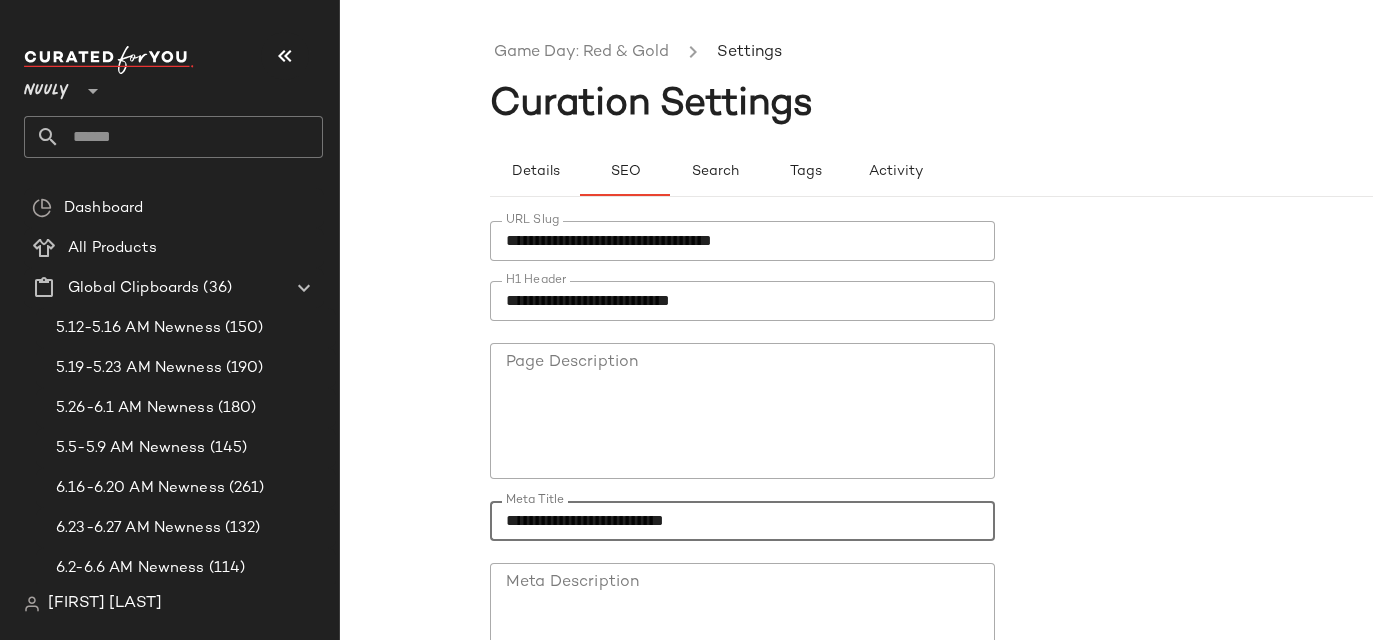 click on "**********" 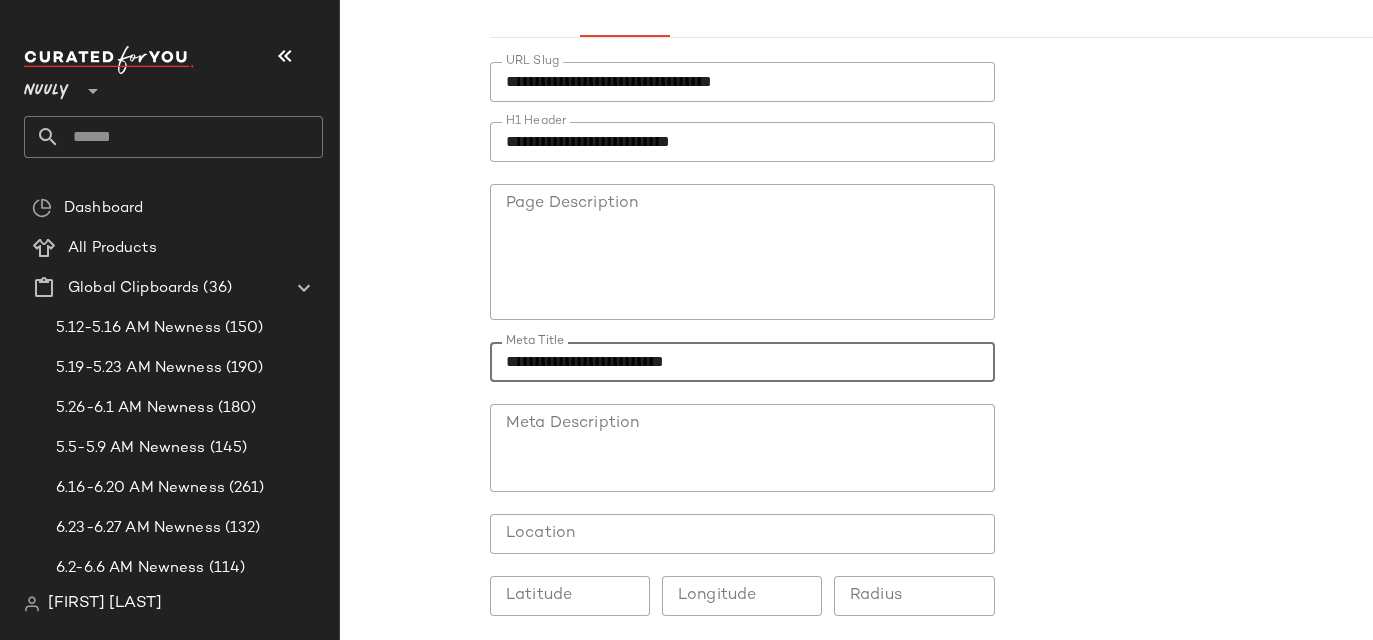 scroll, scrollTop: 183, scrollLeft: 0, axis: vertical 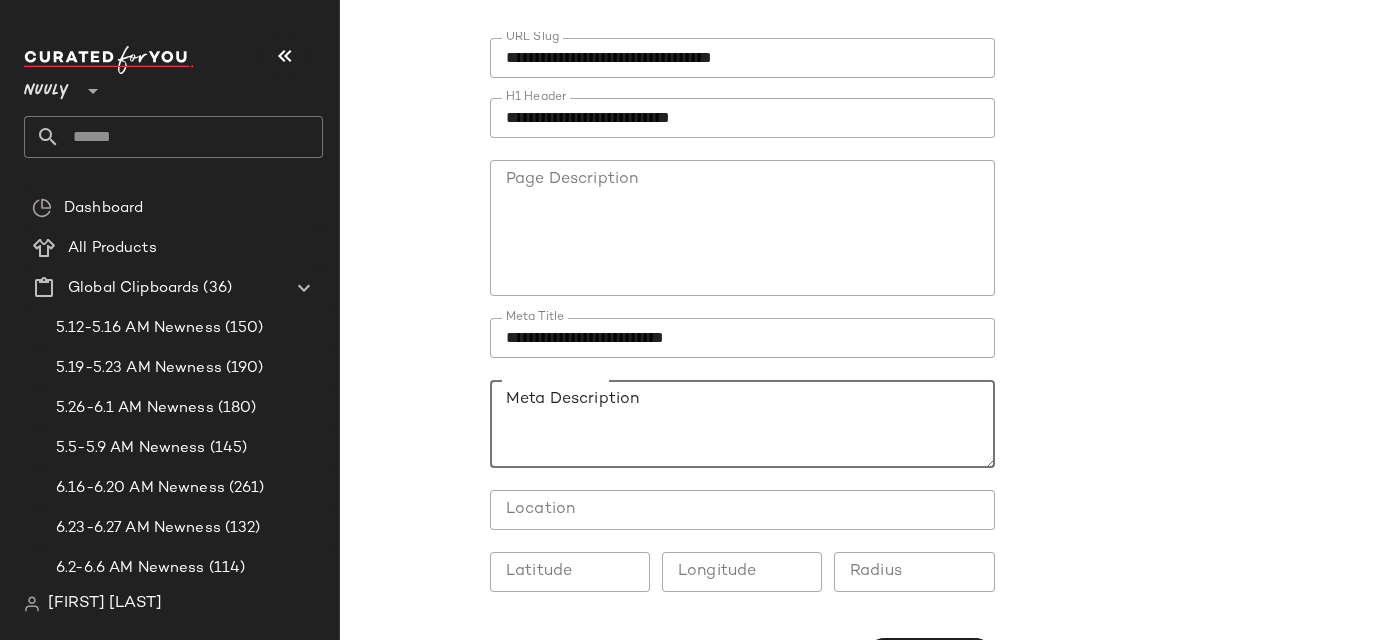 click on "Meta Description" 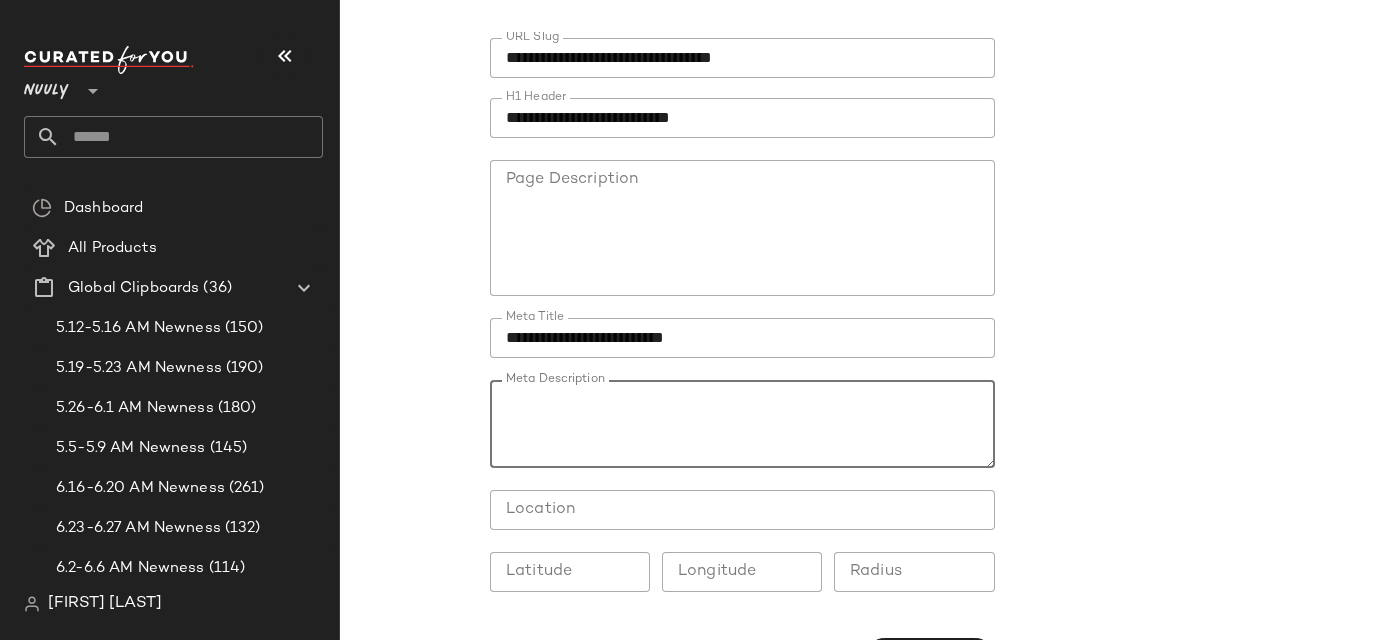 paste on "**********" 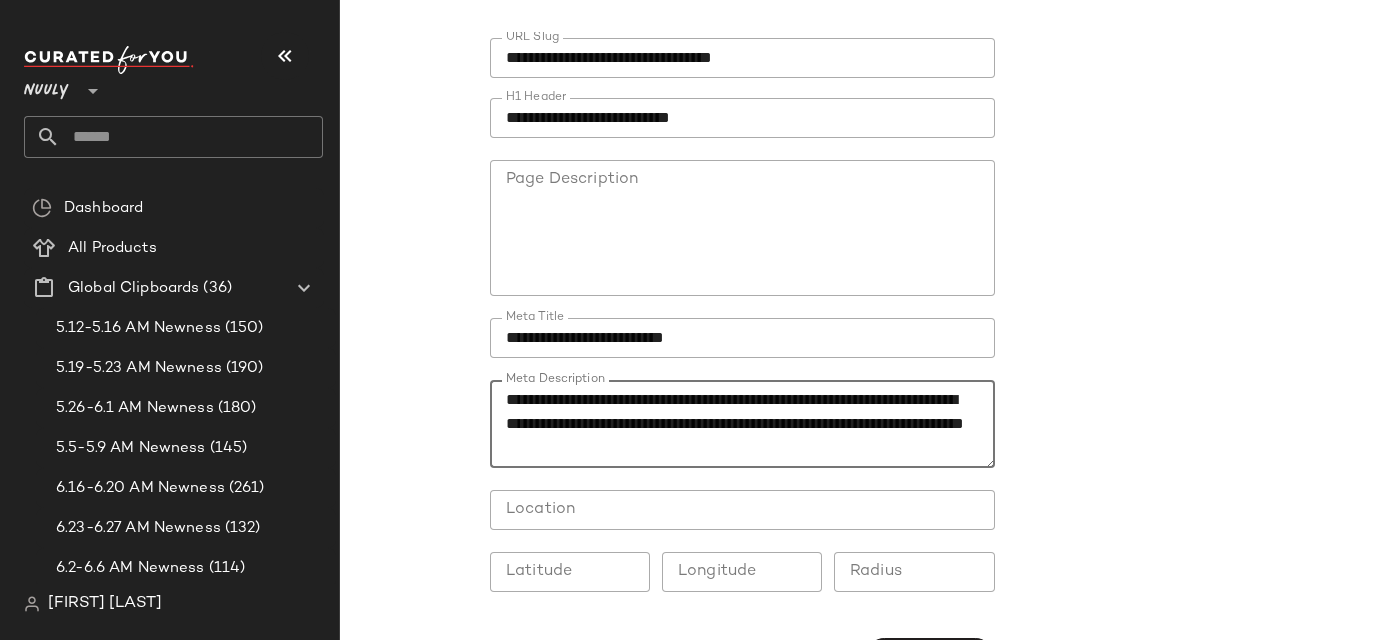 scroll, scrollTop: 253, scrollLeft: 0, axis: vertical 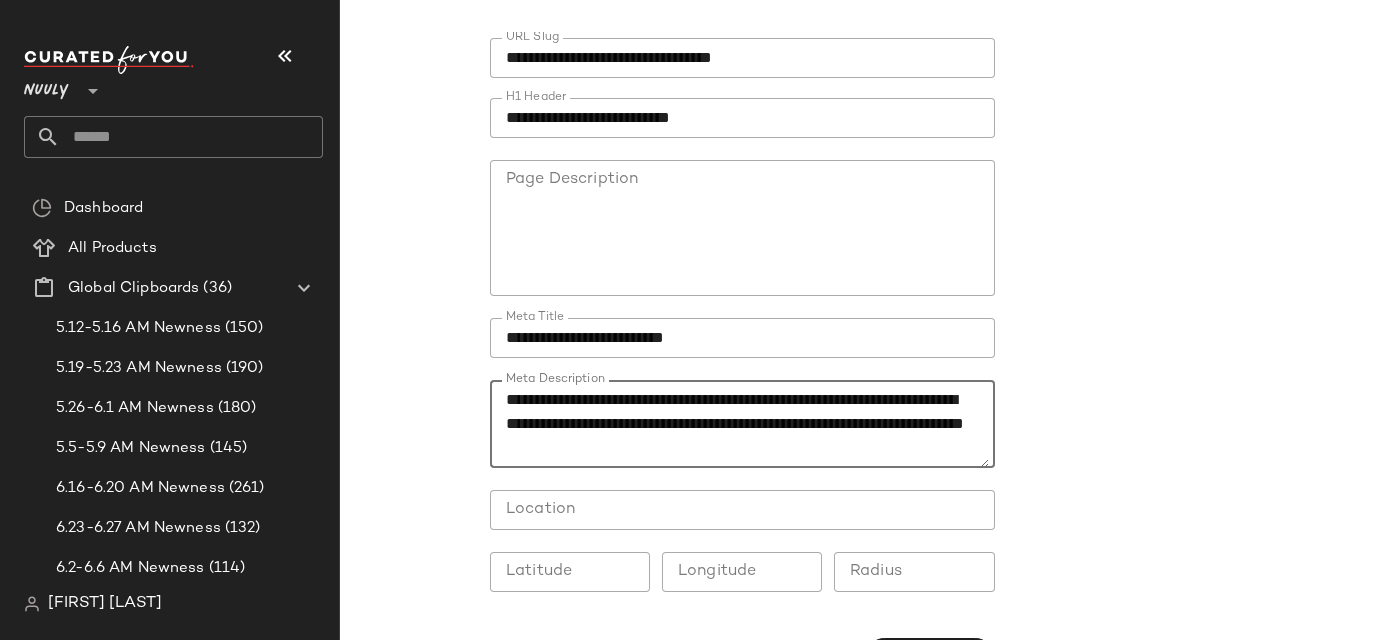 drag, startPoint x: 698, startPoint y: 448, endPoint x: 842, endPoint y: 446, distance: 144.01389 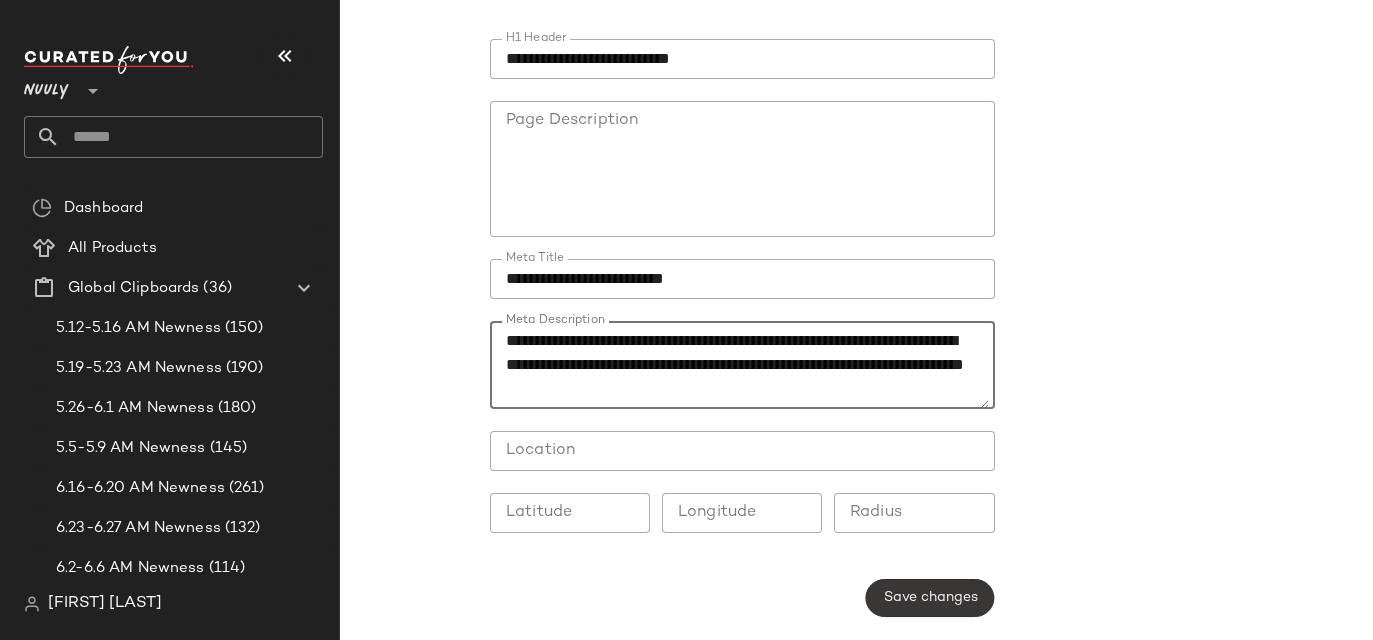 type on "**********" 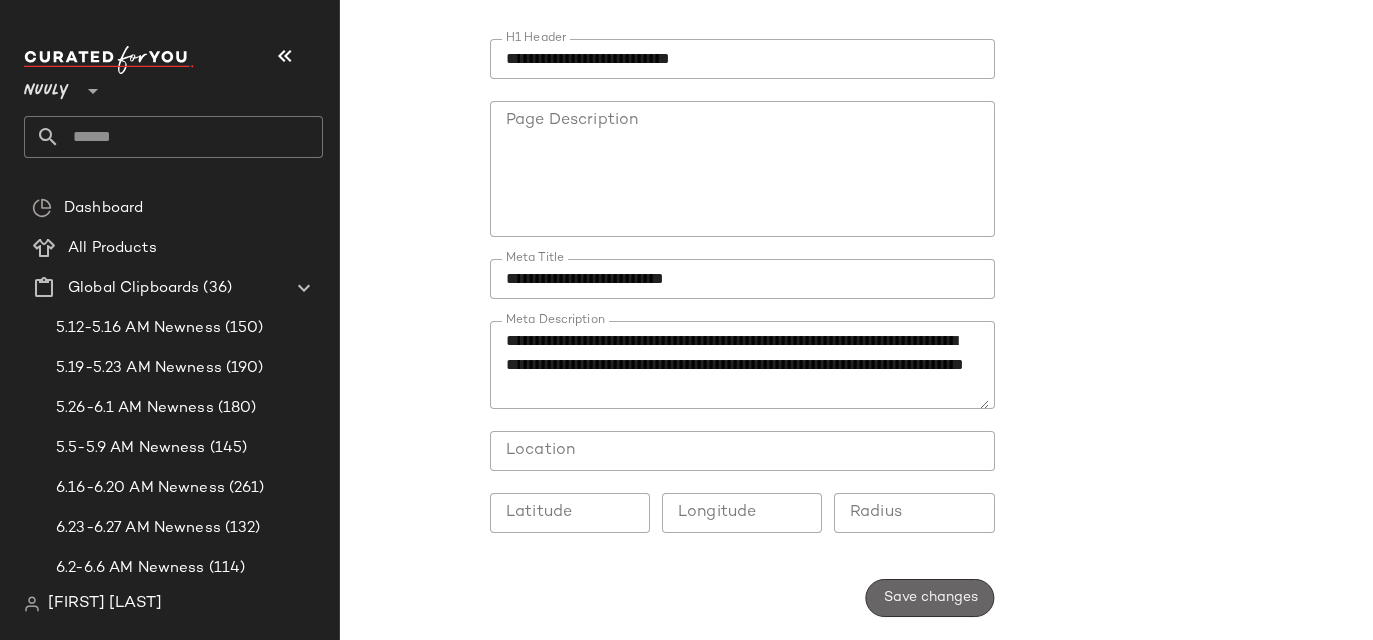click on "Save changes" at bounding box center (929, 598) 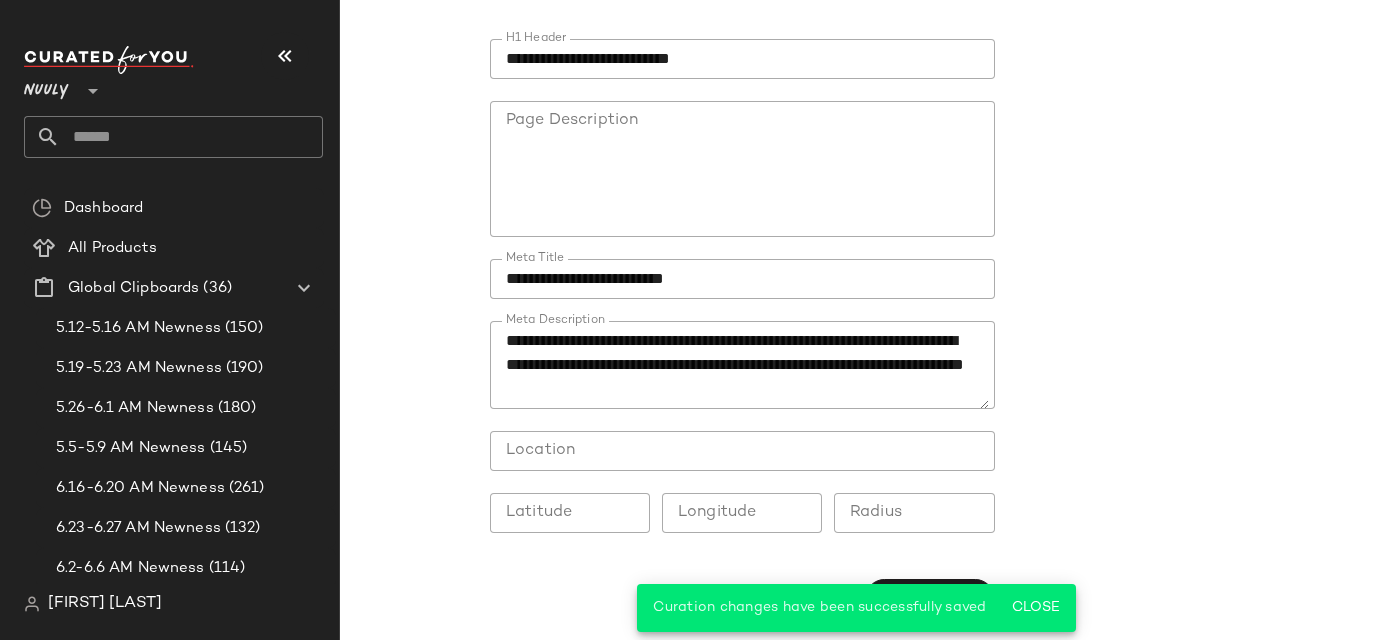 scroll, scrollTop: 0, scrollLeft: 0, axis: both 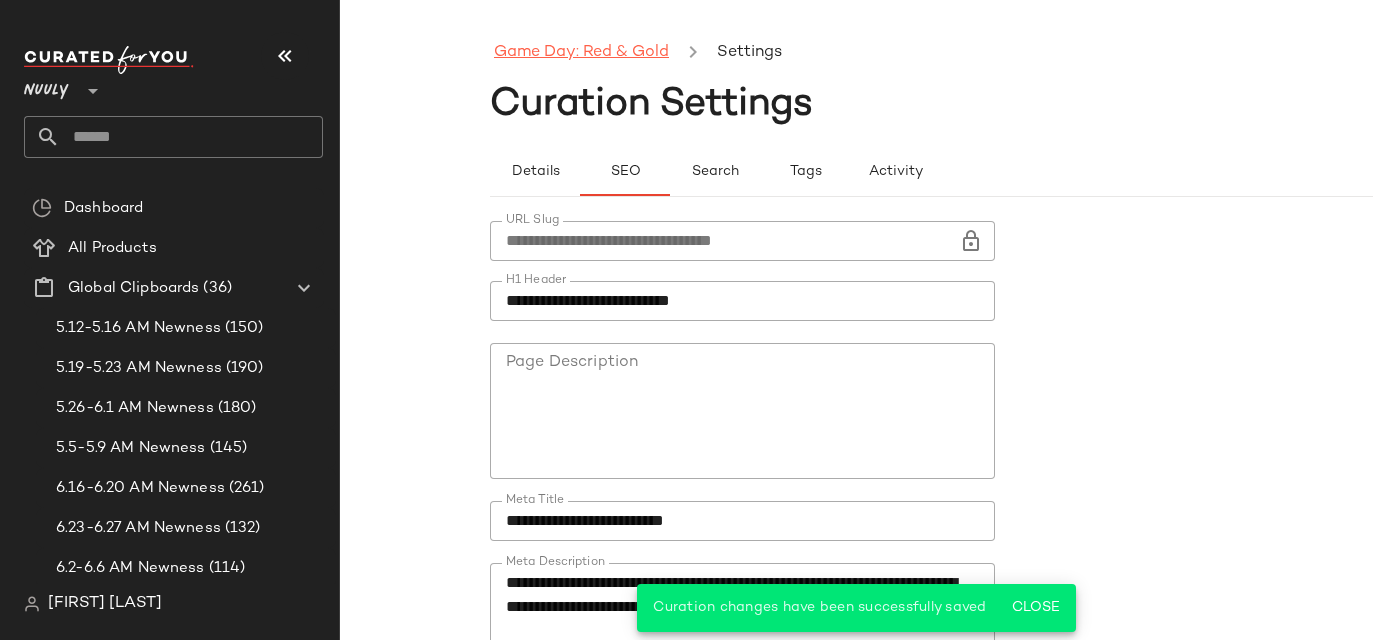 click on "Game Day: Red & Gold" at bounding box center [581, 53] 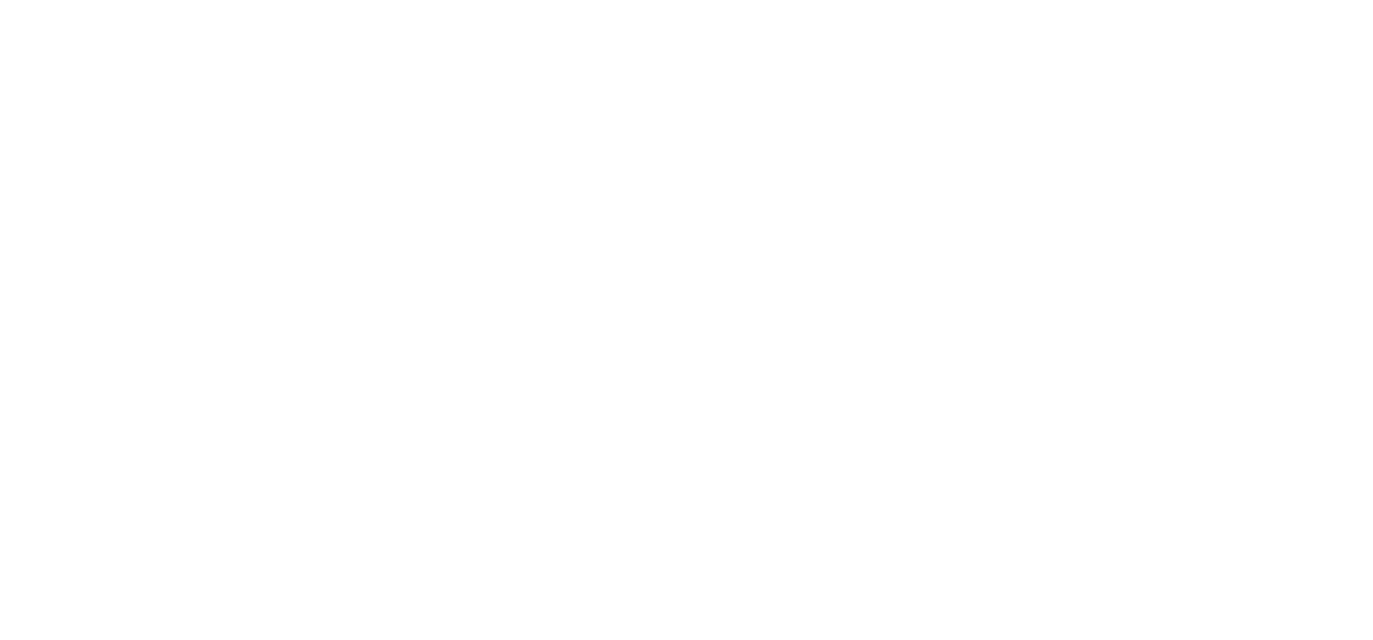 scroll, scrollTop: 0, scrollLeft: 0, axis: both 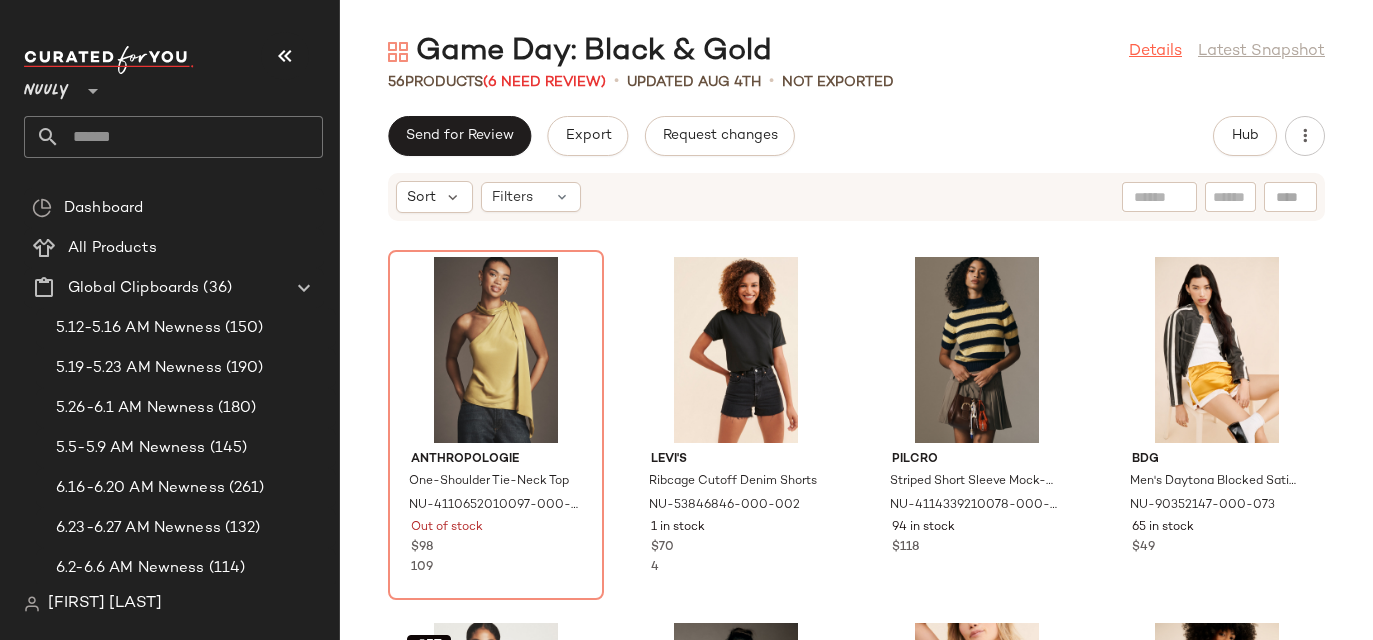 click on "Details" at bounding box center (1155, 52) 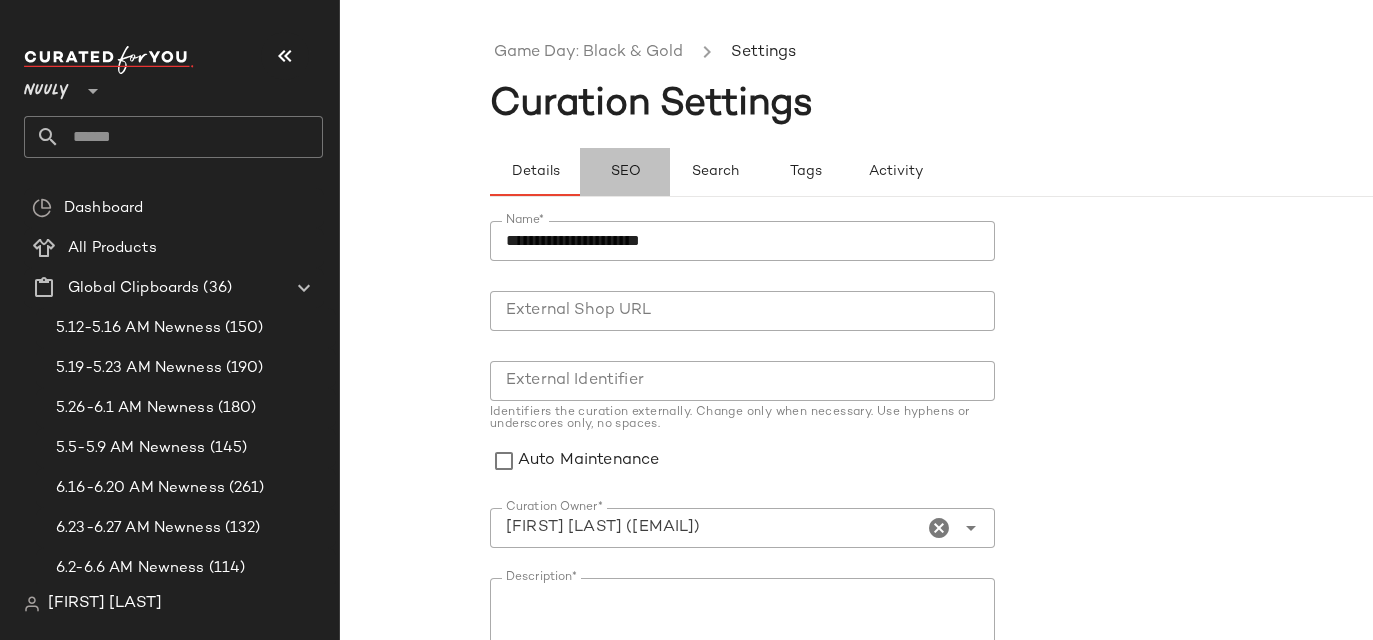 click on "SEO" 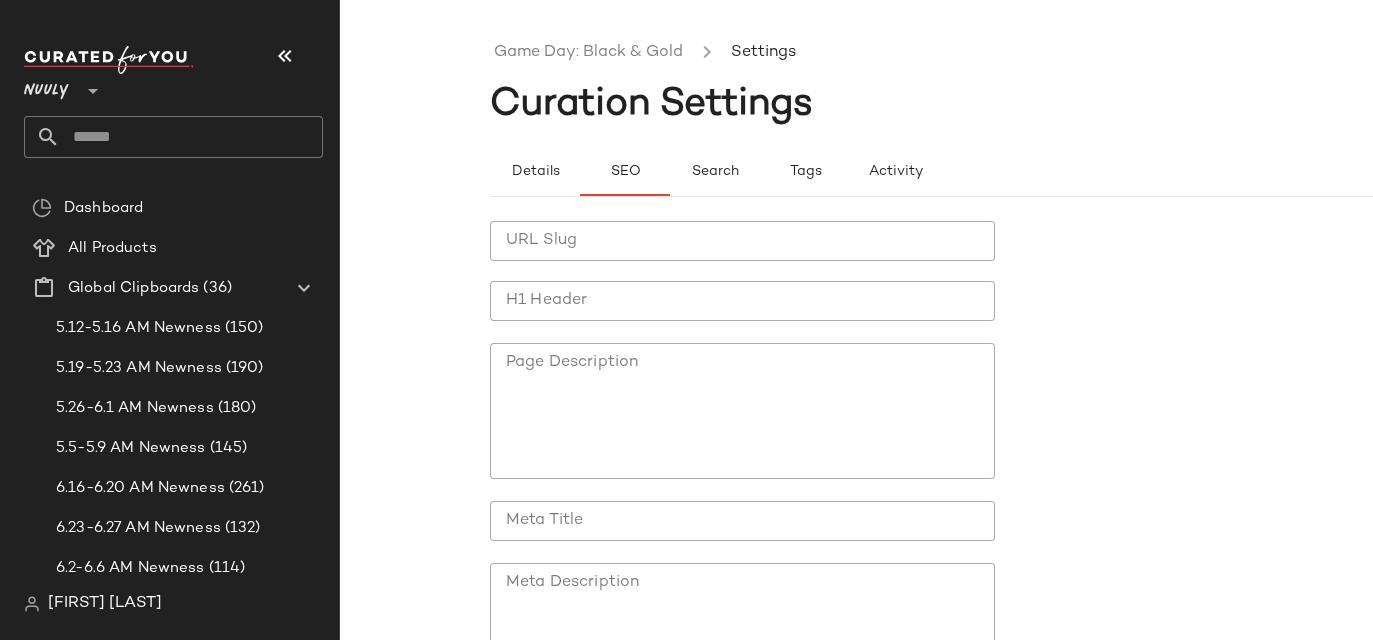 click on "URL Slug" 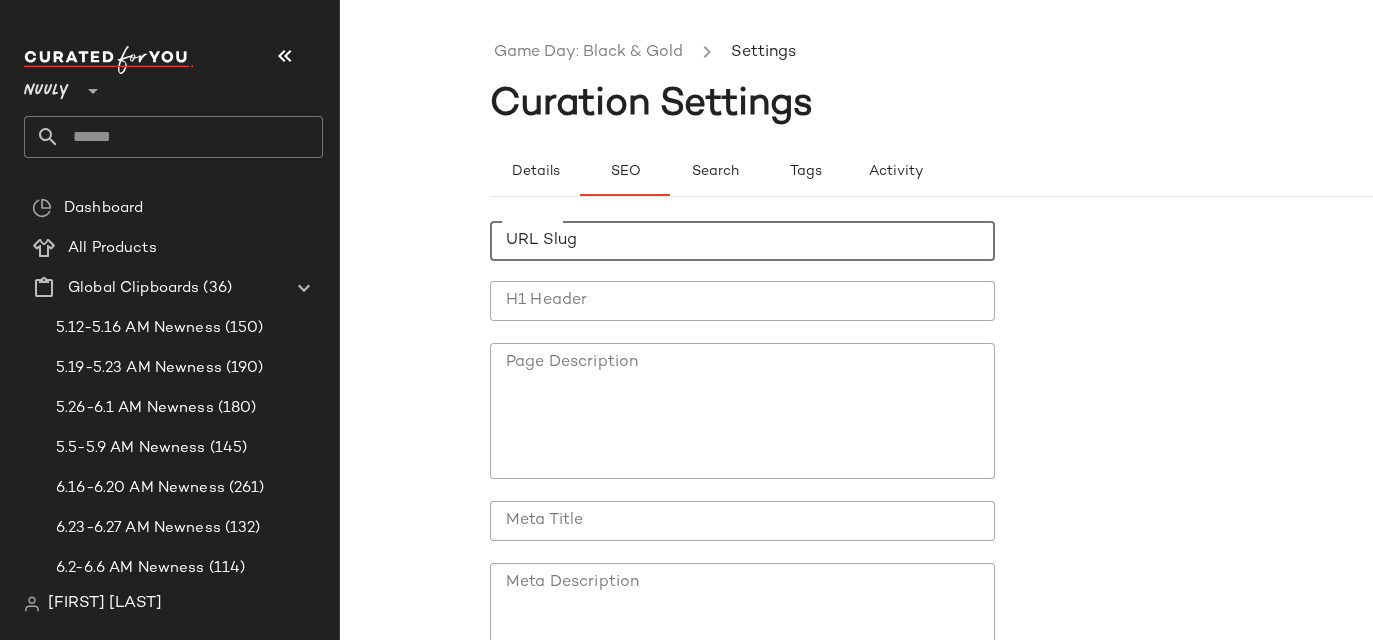 paste on "**********" 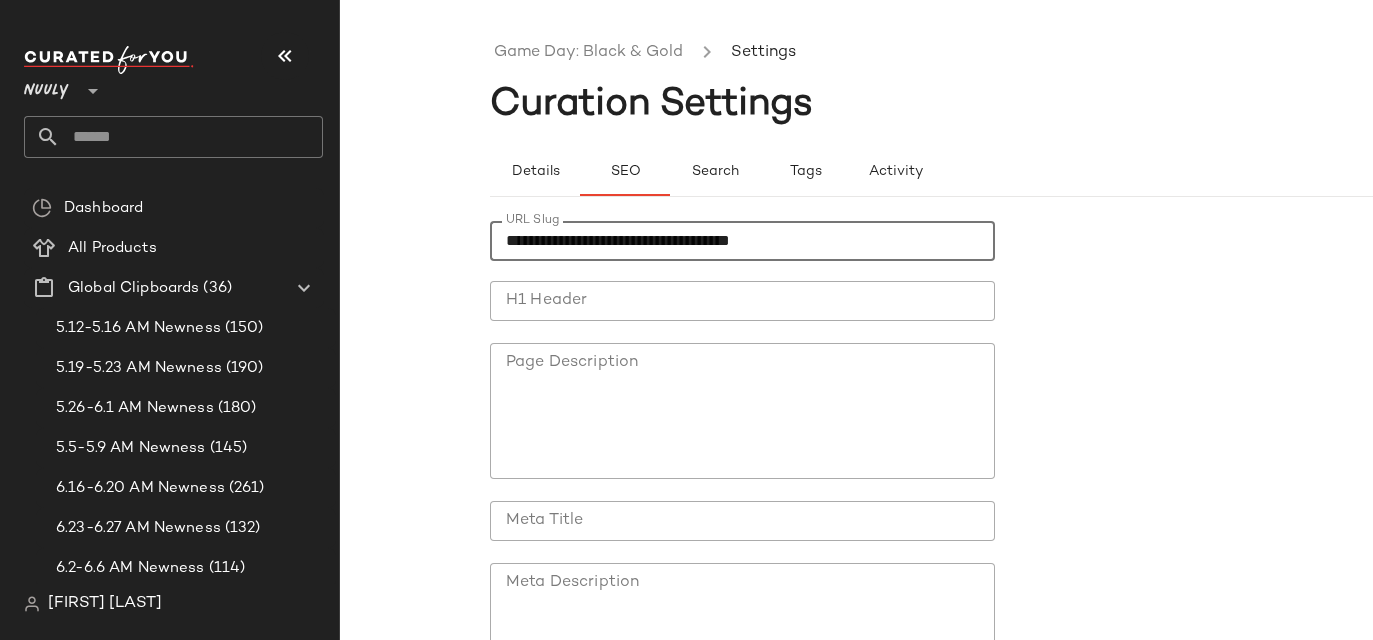 drag, startPoint x: 601, startPoint y: 243, endPoint x: 496, endPoint y: 243, distance: 105 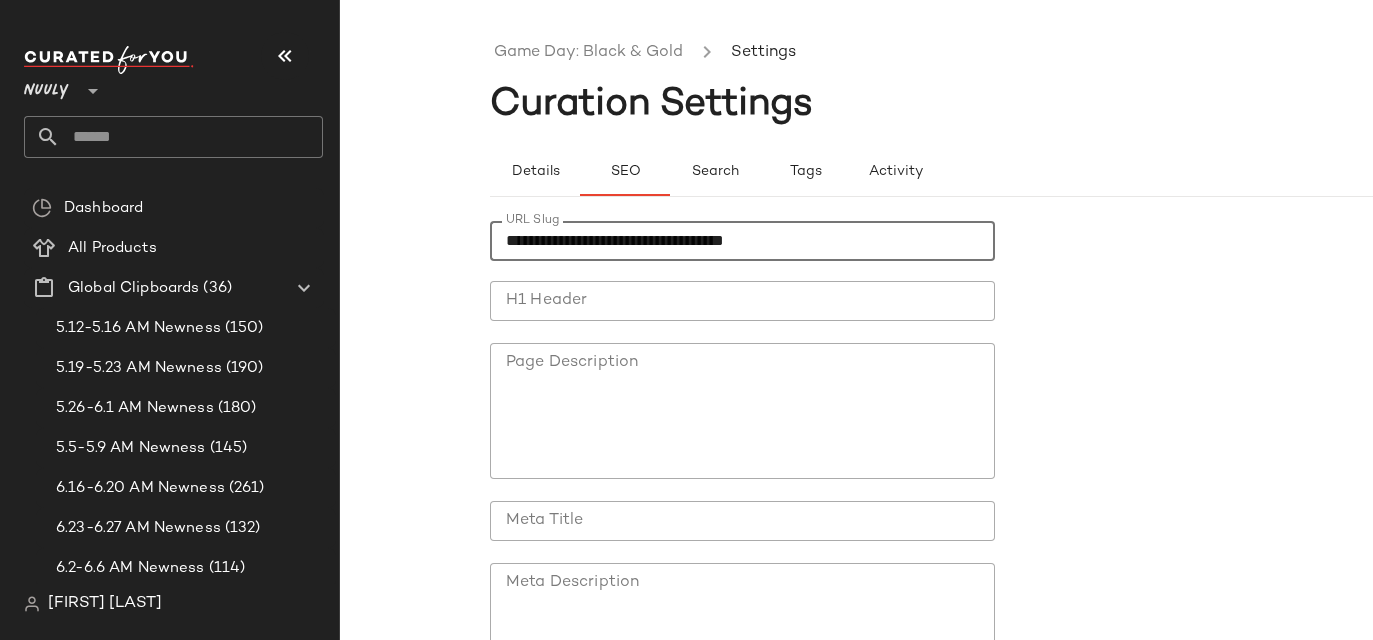type on "**********" 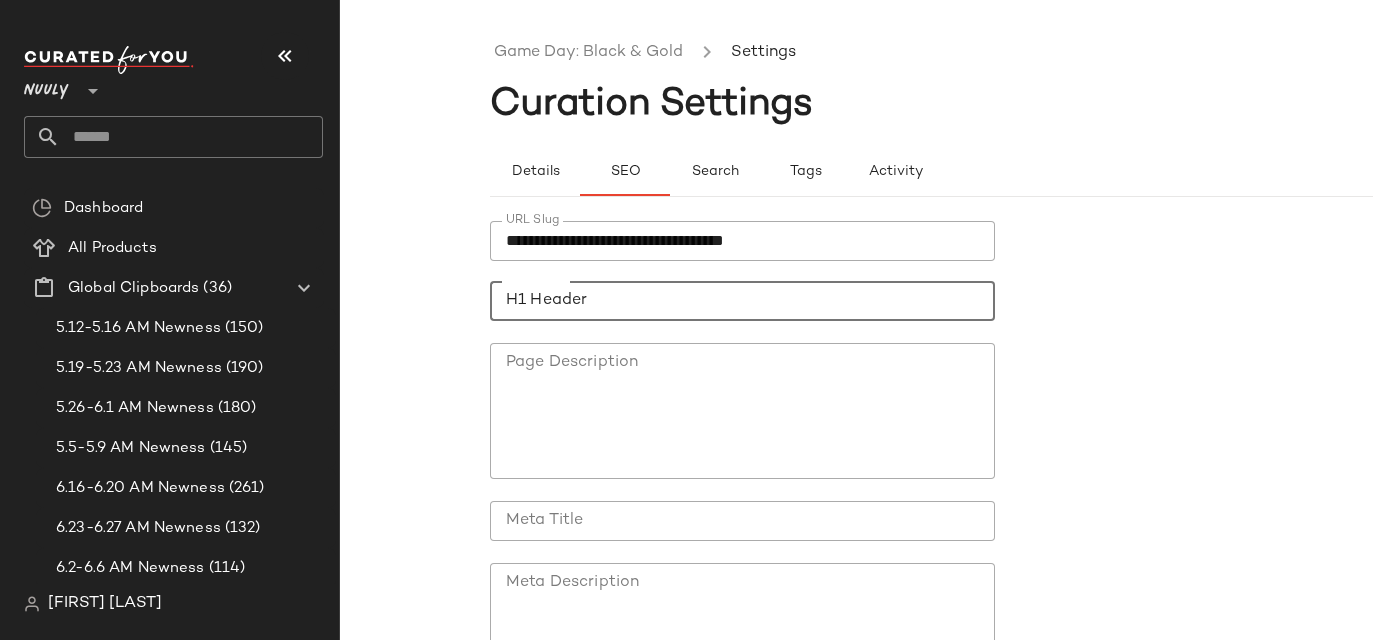 paste on "**********" 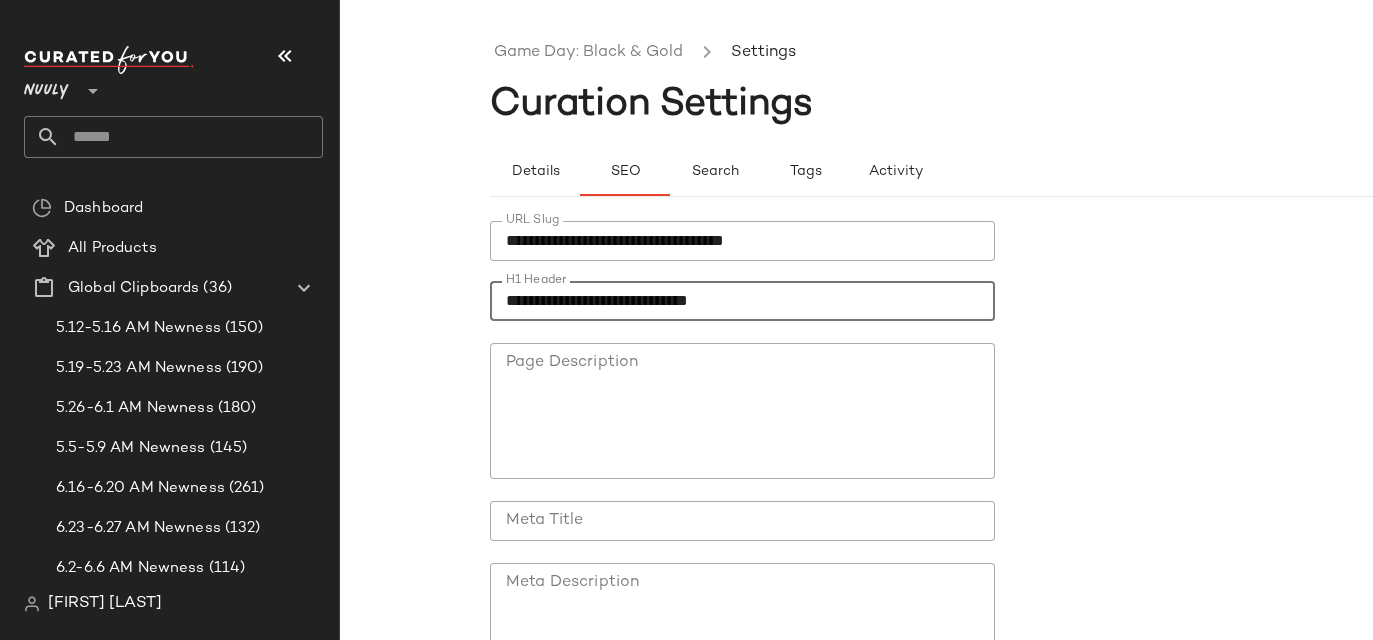 drag, startPoint x: 620, startPoint y: 302, endPoint x: 410, endPoint y: 303, distance: 210.00238 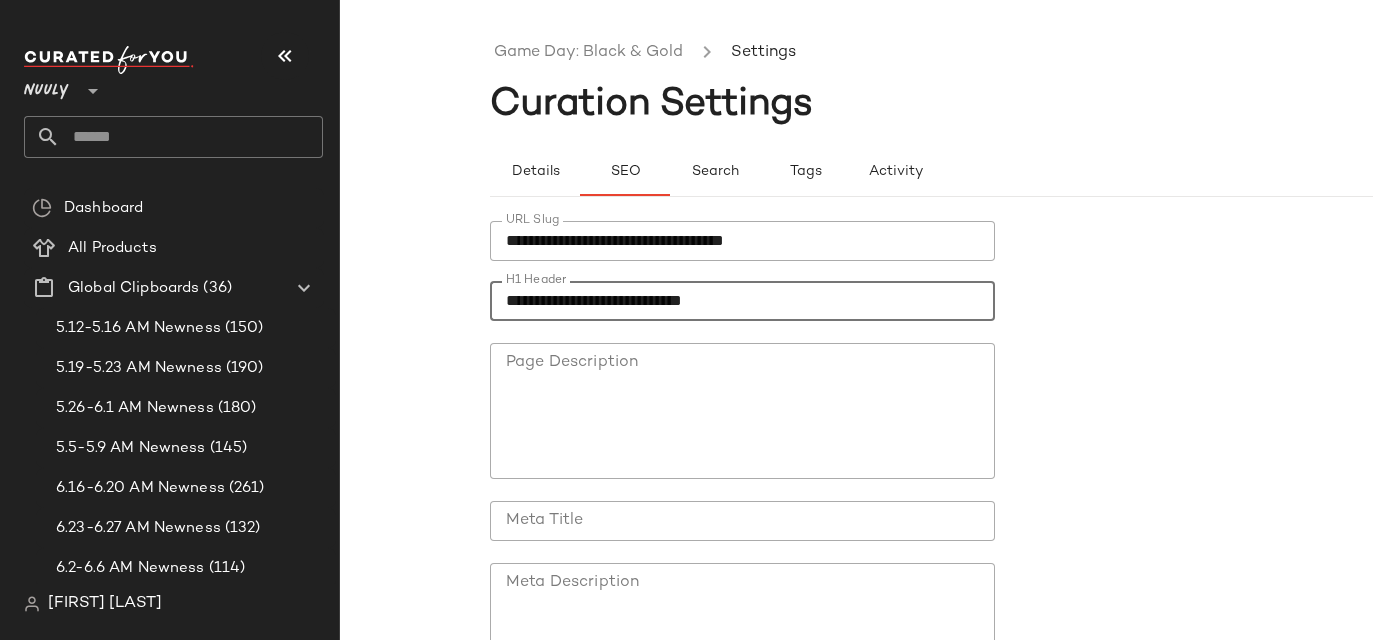 click on "**********" 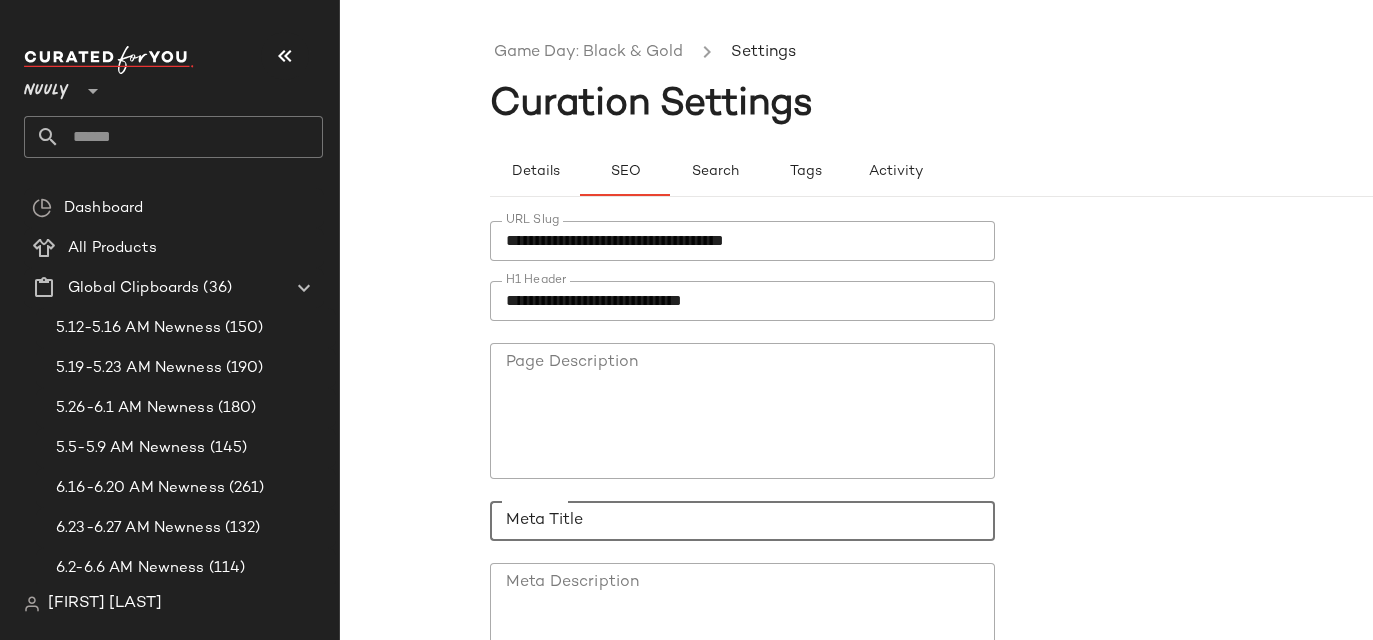 paste on "**********" 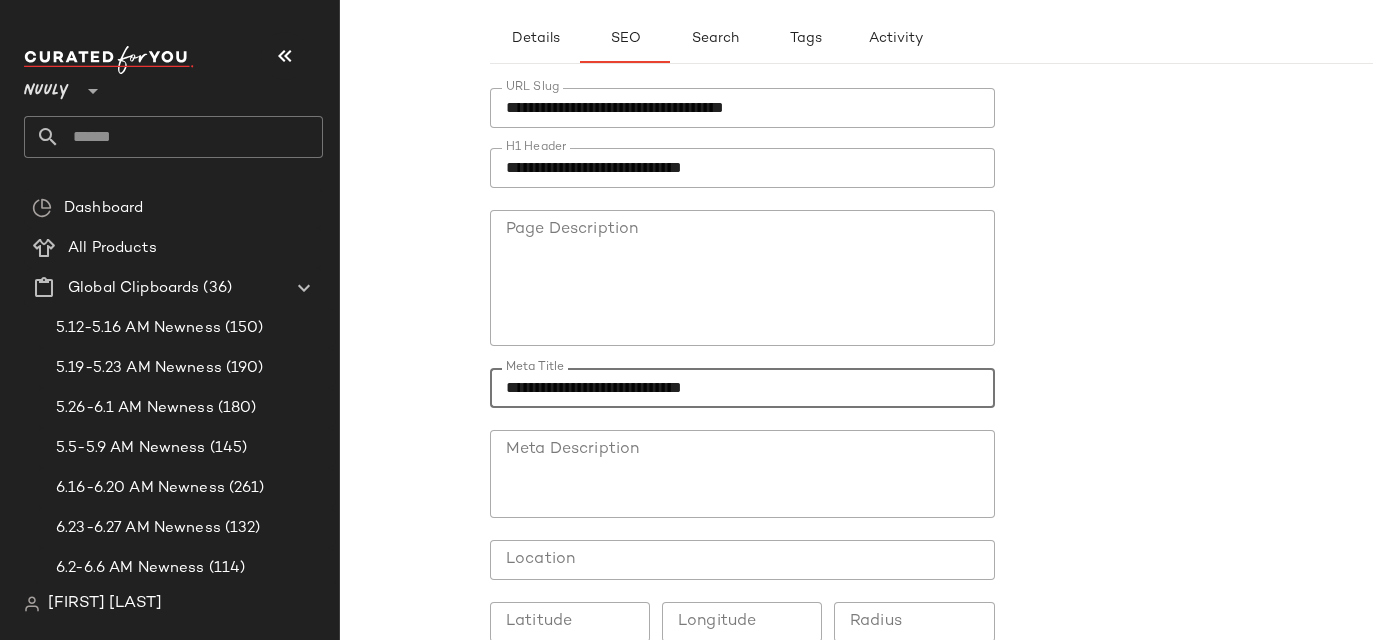 scroll, scrollTop: 148, scrollLeft: 0, axis: vertical 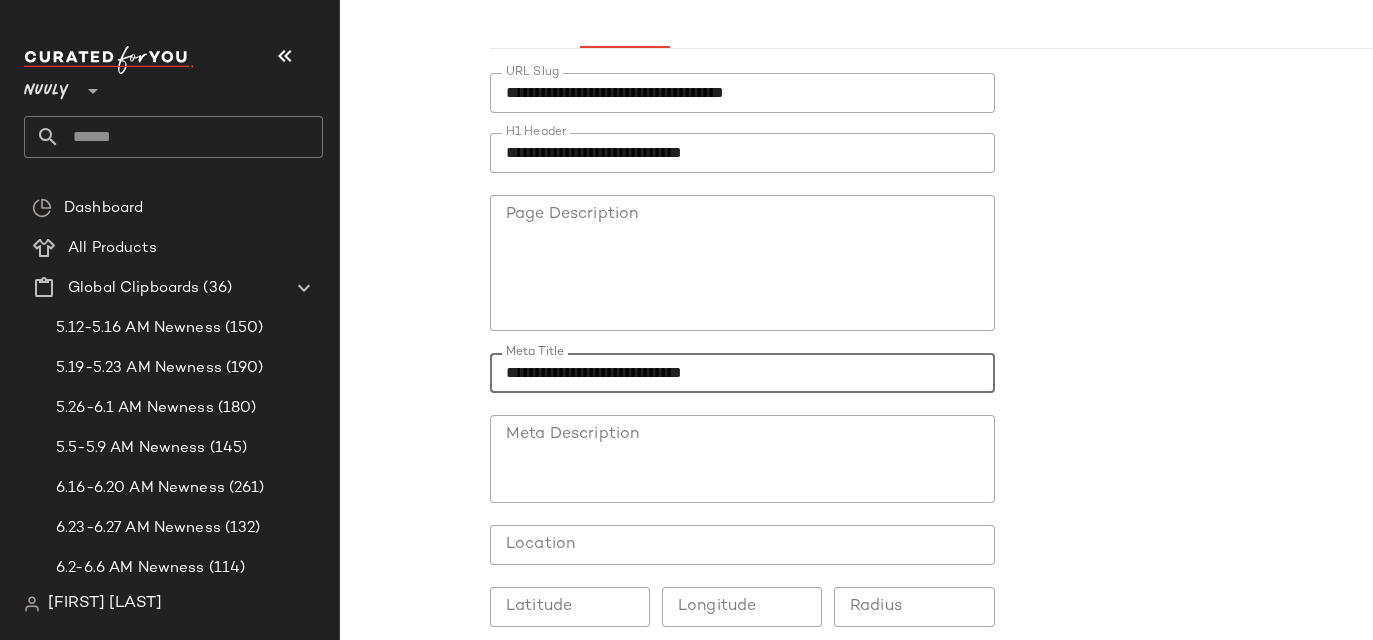 click on "**********" 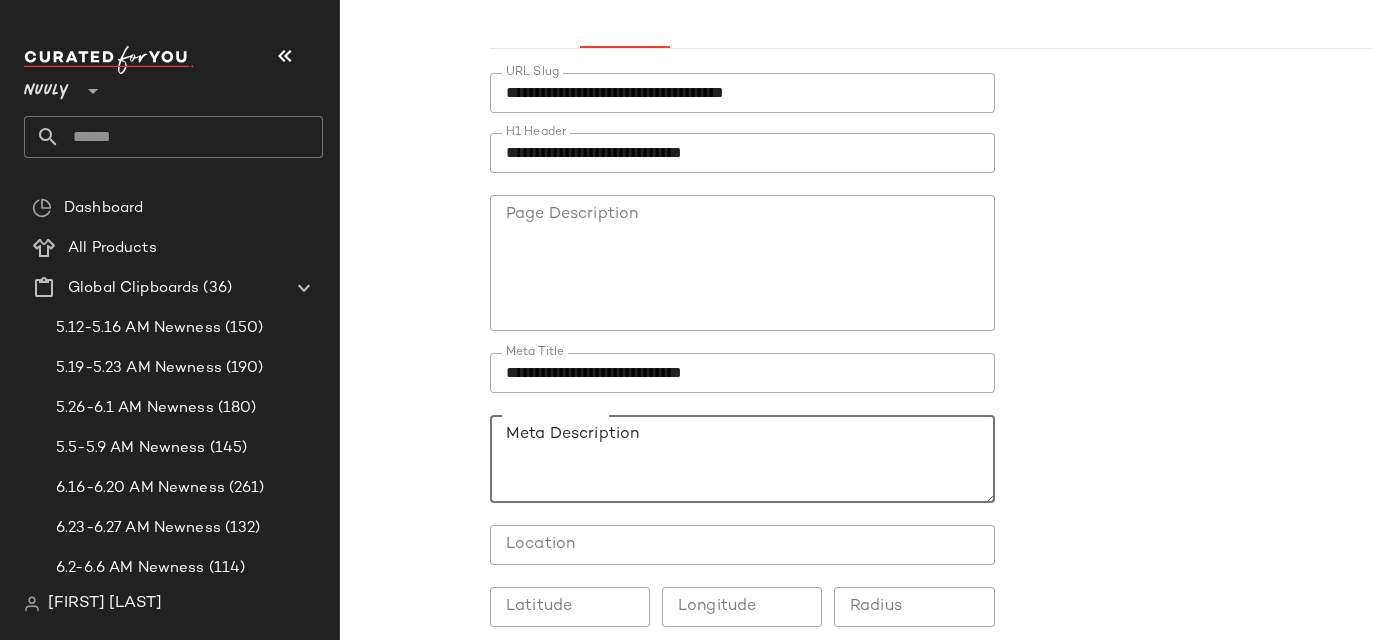 paste on "**********" 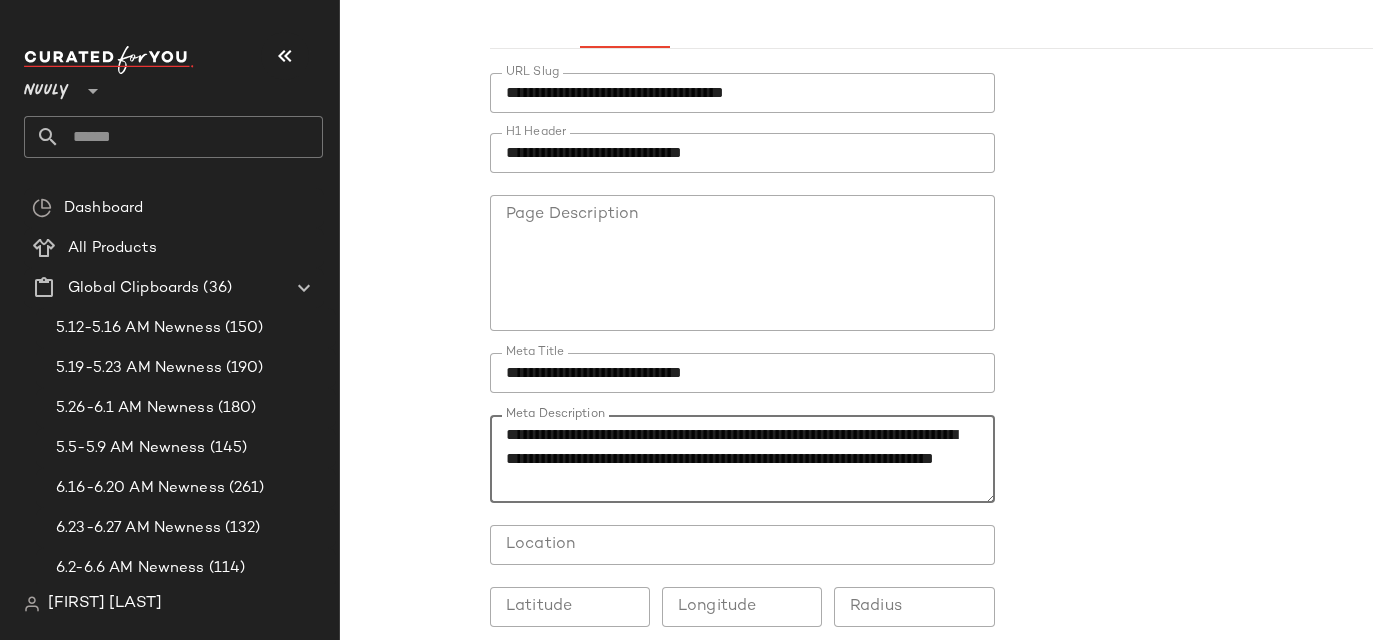 scroll, scrollTop: 242, scrollLeft: 0, axis: vertical 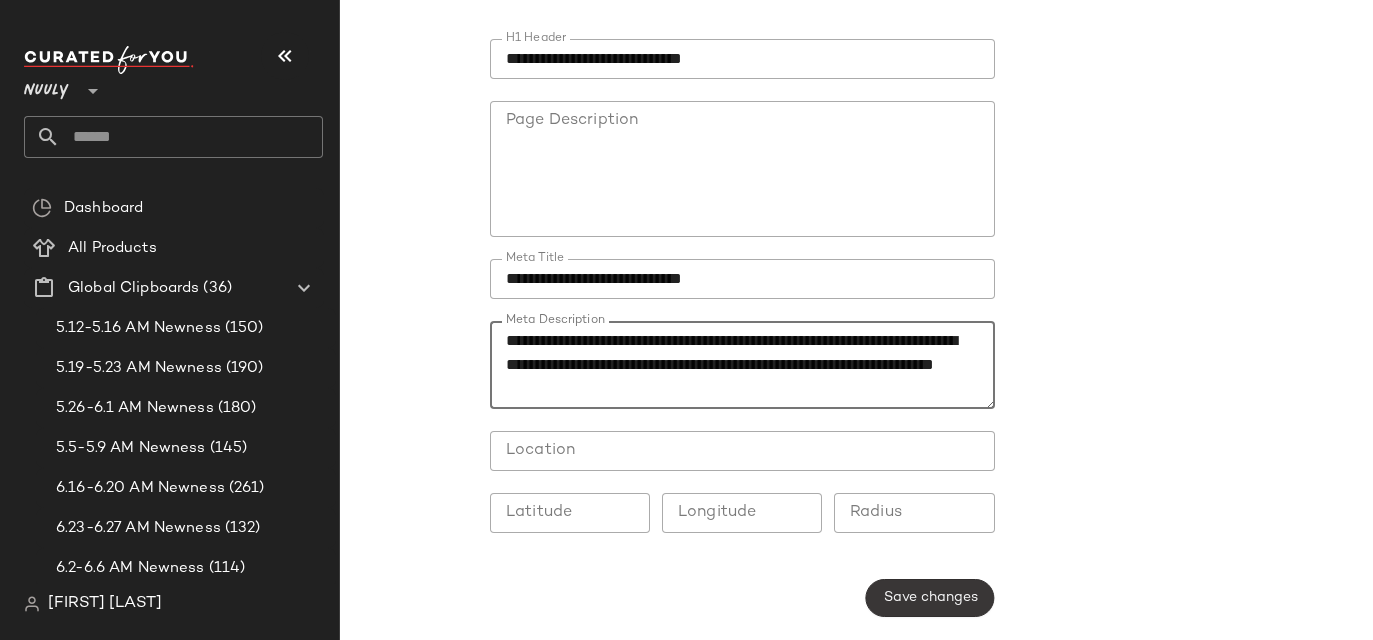 type on "**********" 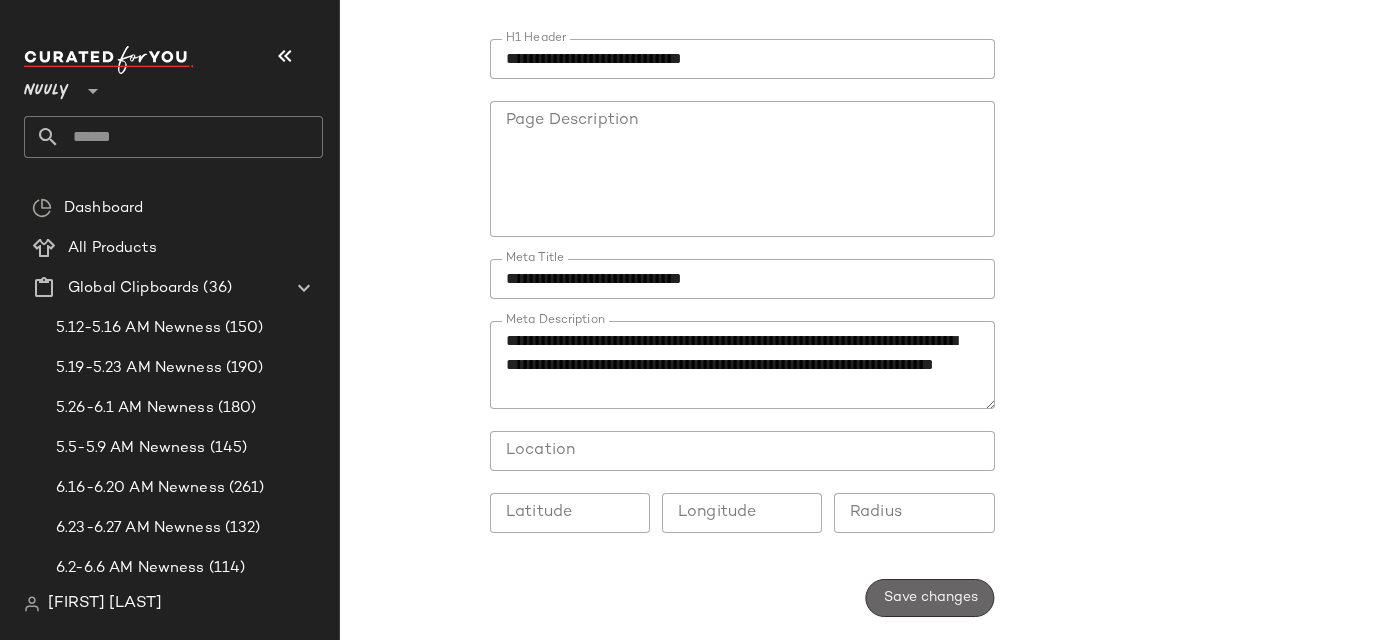 click on "Save changes" 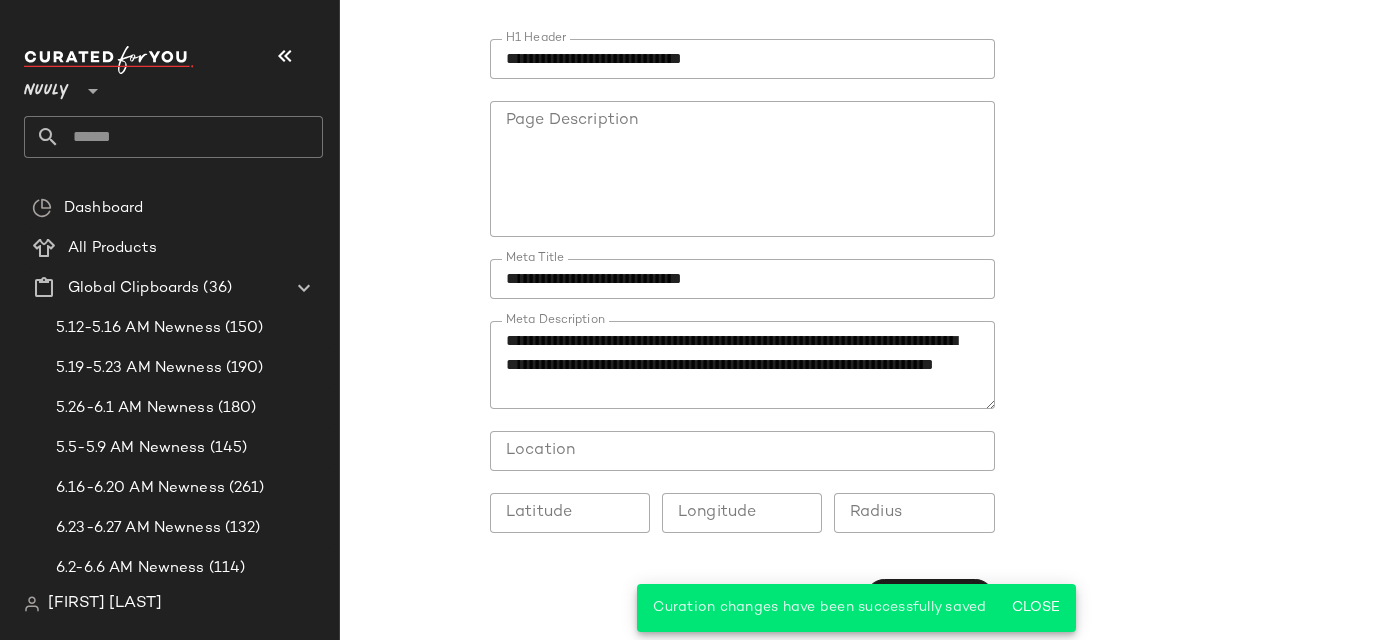 scroll, scrollTop: 0, scrollLeft: 0, axis: both 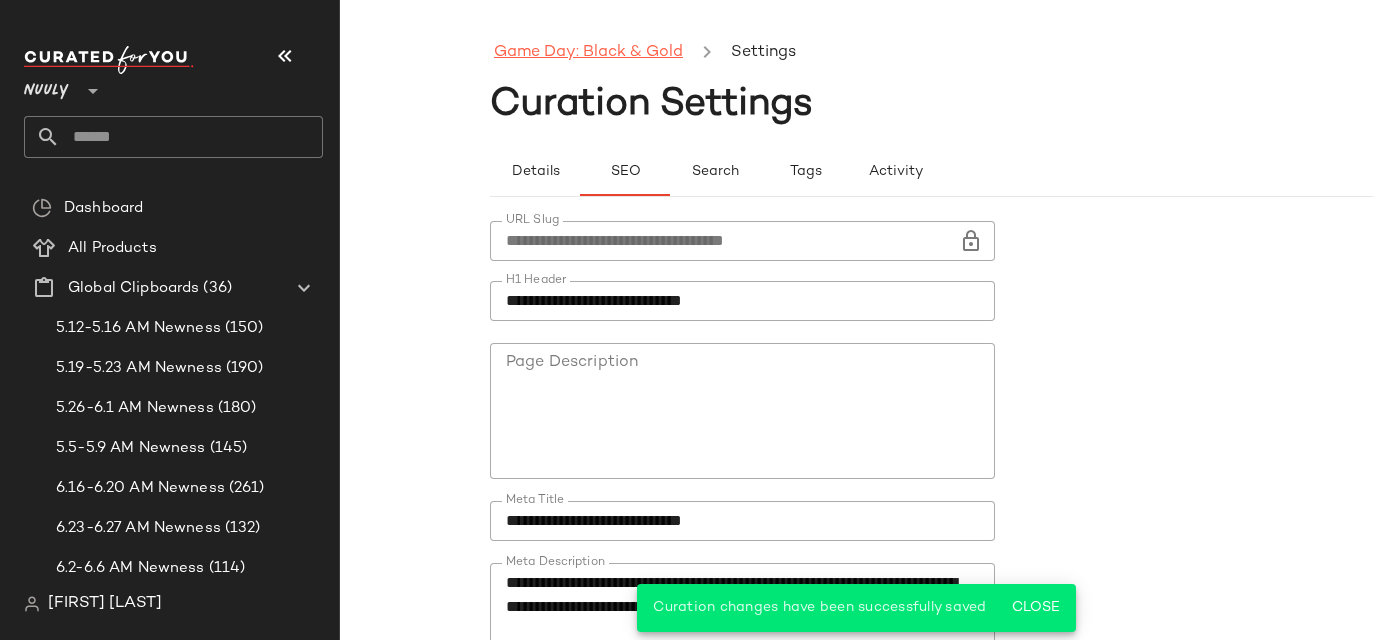 click on "Game Day: Black & Gold" at bounding box center (588, 53) 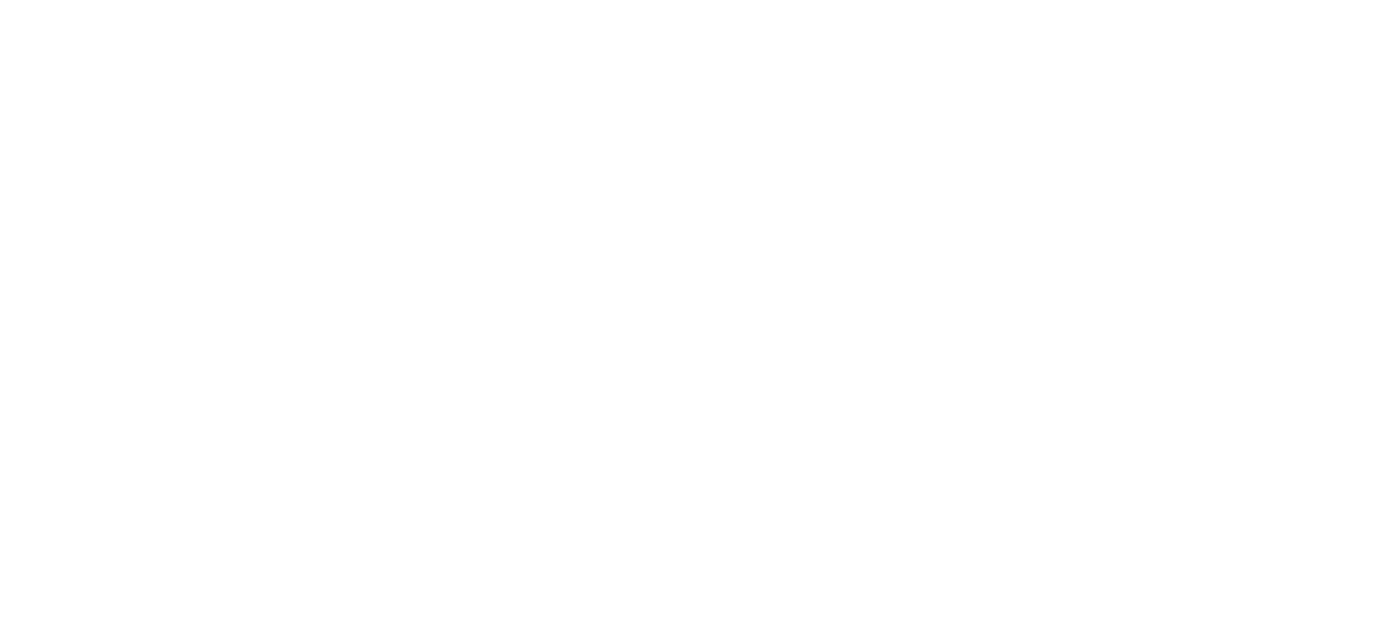 scroll, scrollTop: 0, scrollLeft: 0, axis: both 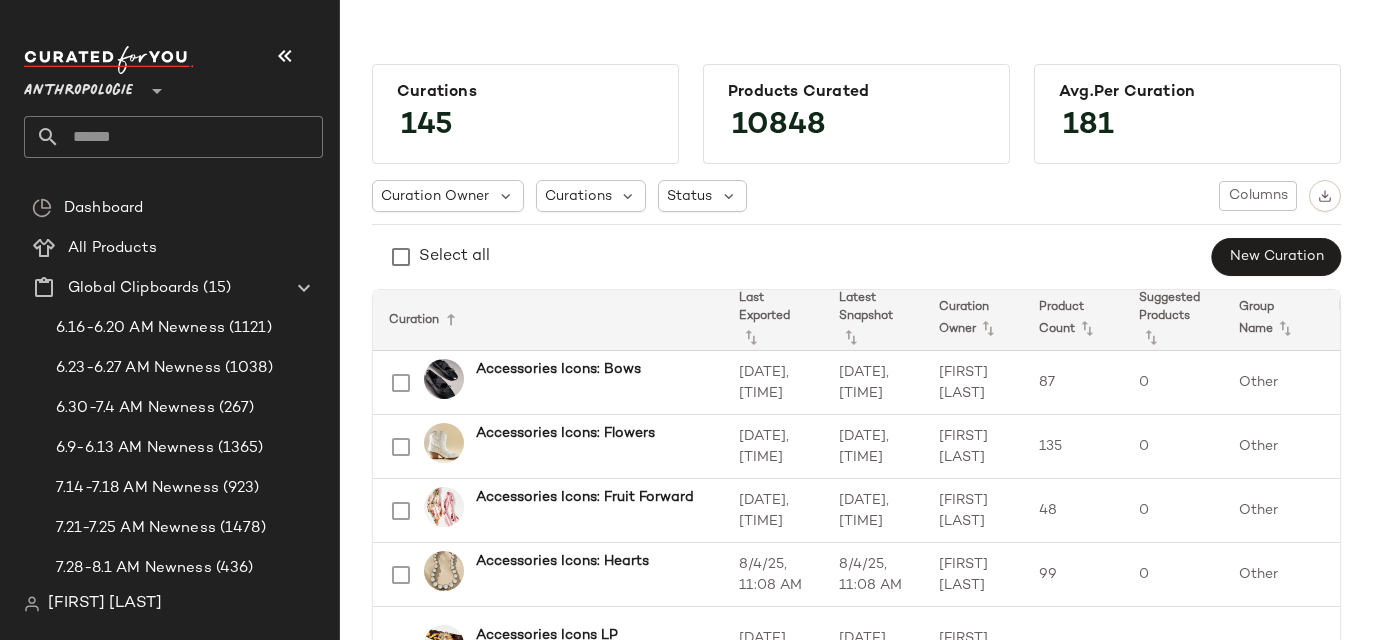 click on "Anthropologie" at bounding box center [78, 86] 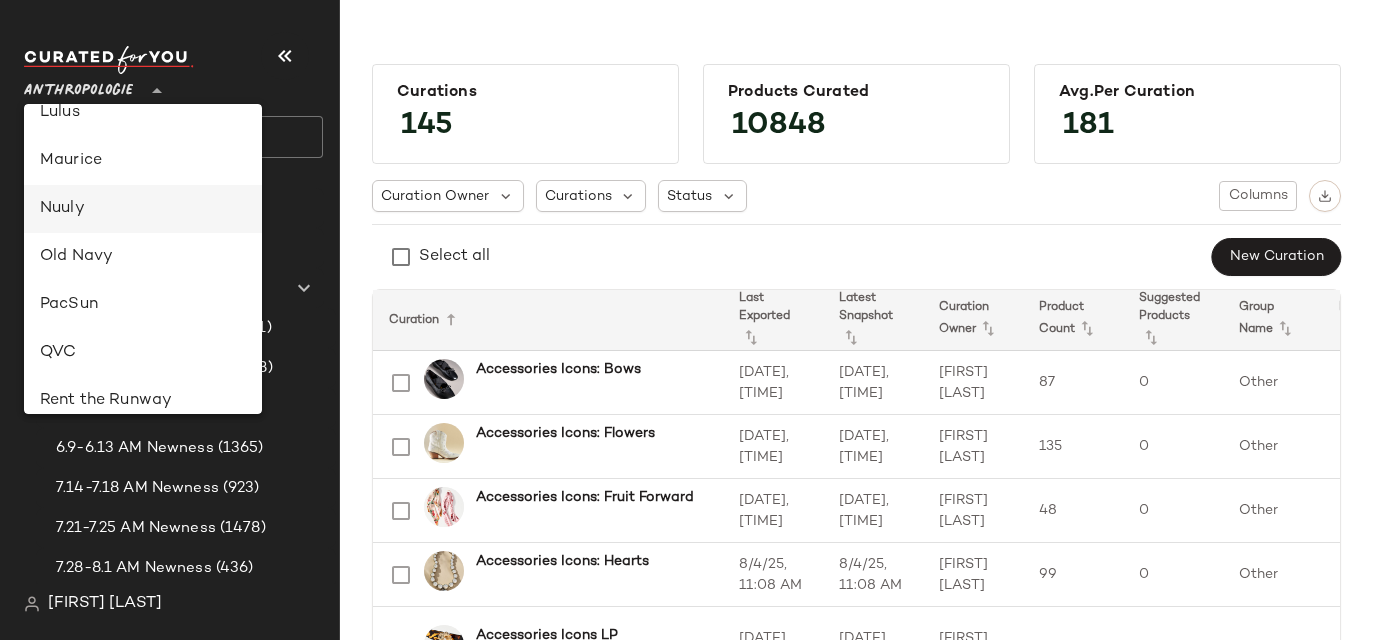 scroll, scrollTop: 708, scrollLeft: 0, axis: vertical 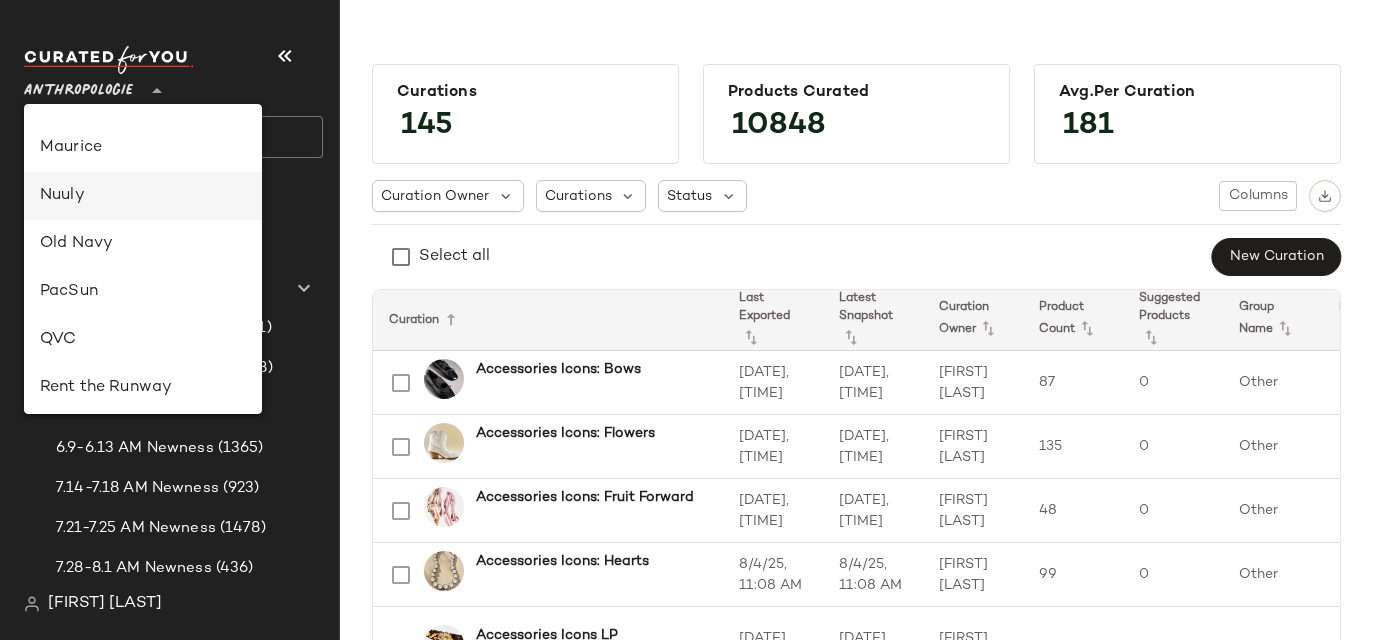 click on "Nuuly" at bounding box center (143, 196) 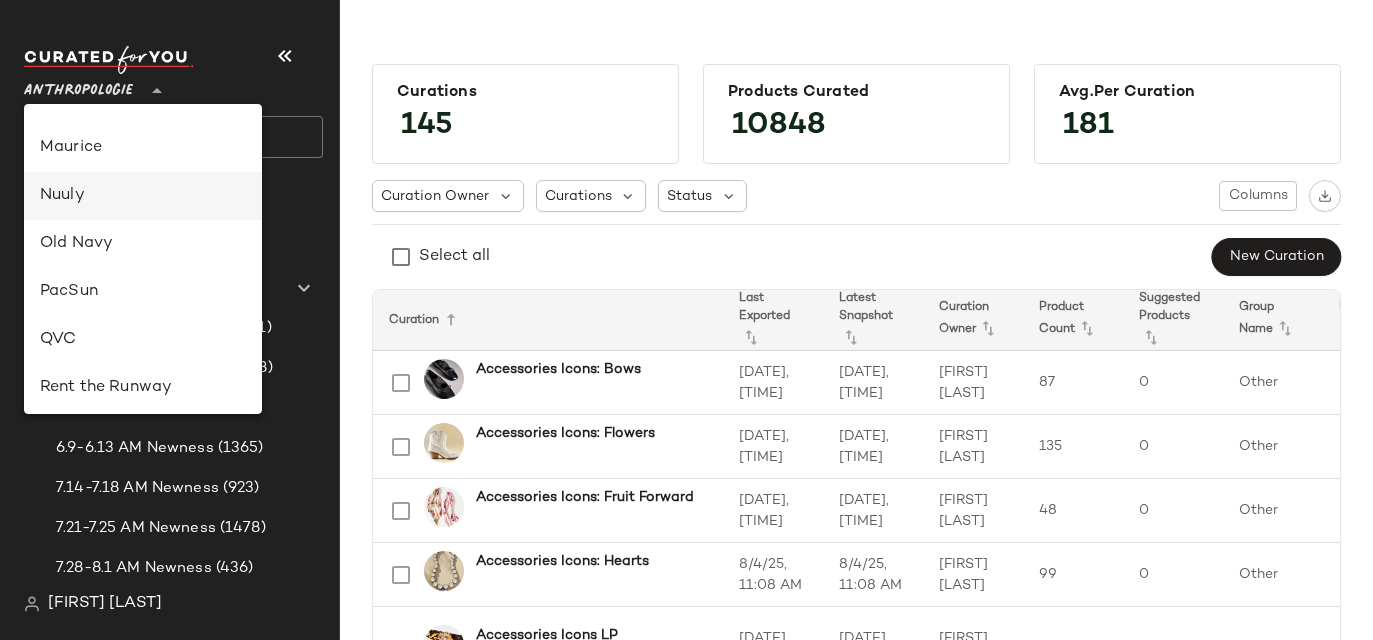 type on "**" 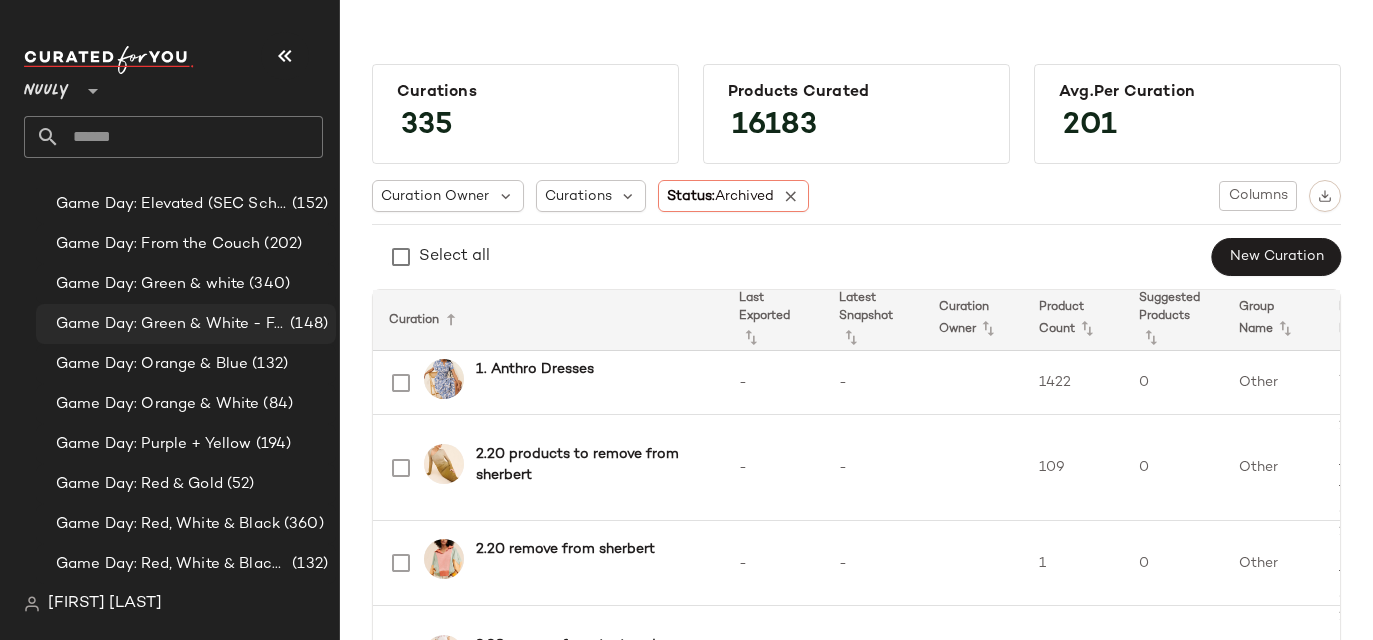 scroll, scrollTop: 7006, scrollLeft: 0, axis: vertical 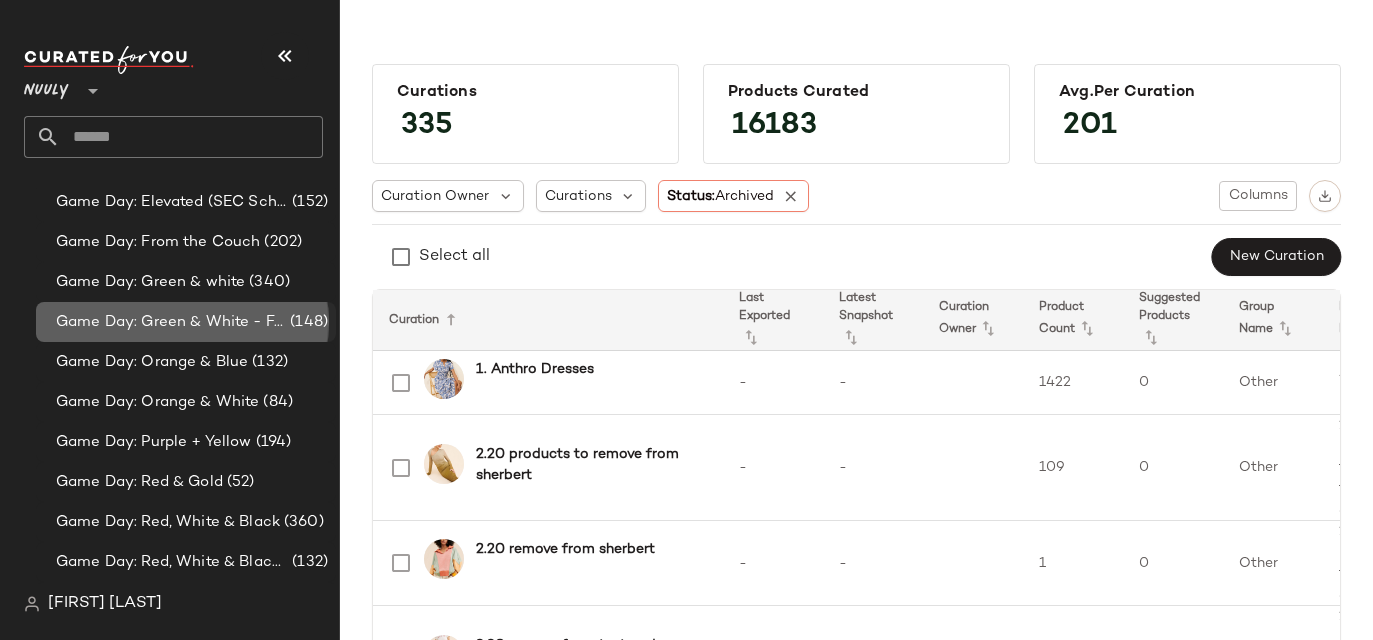 click on "Game Day: Green & White - FALL REFRESH" at bounding box center (171, 322) 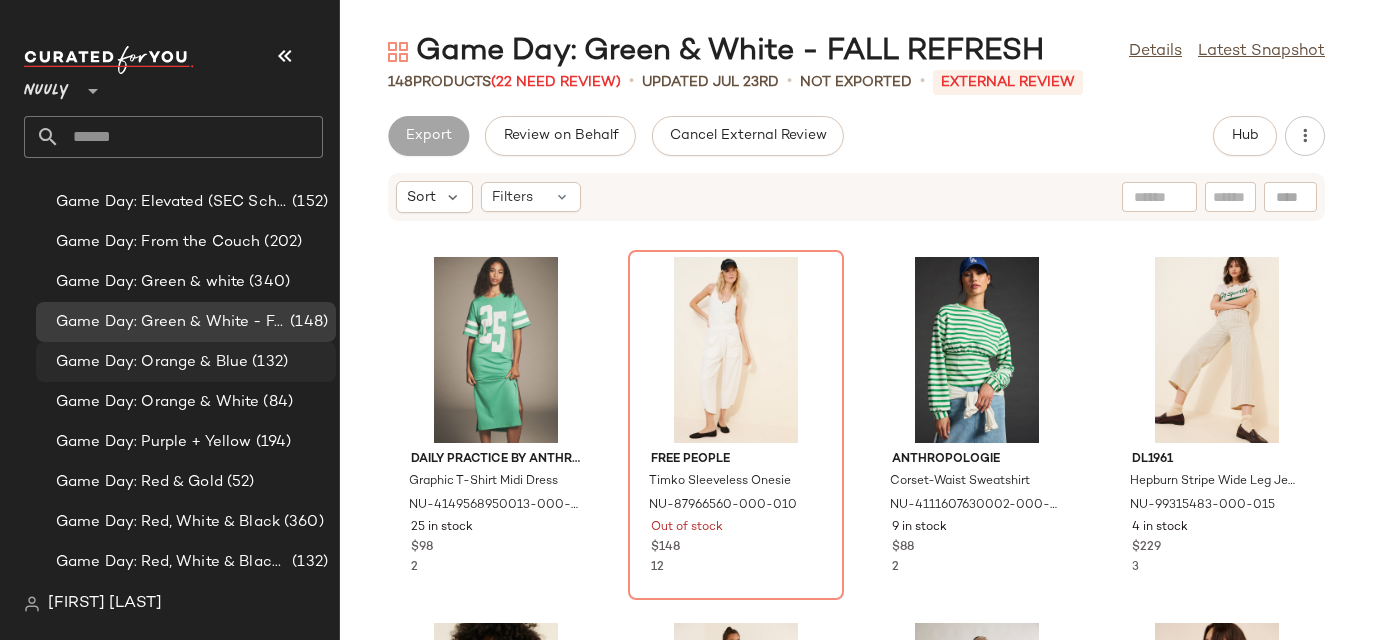 click on "Game Day: Orange & Blue" at bounding box center (152, 362) 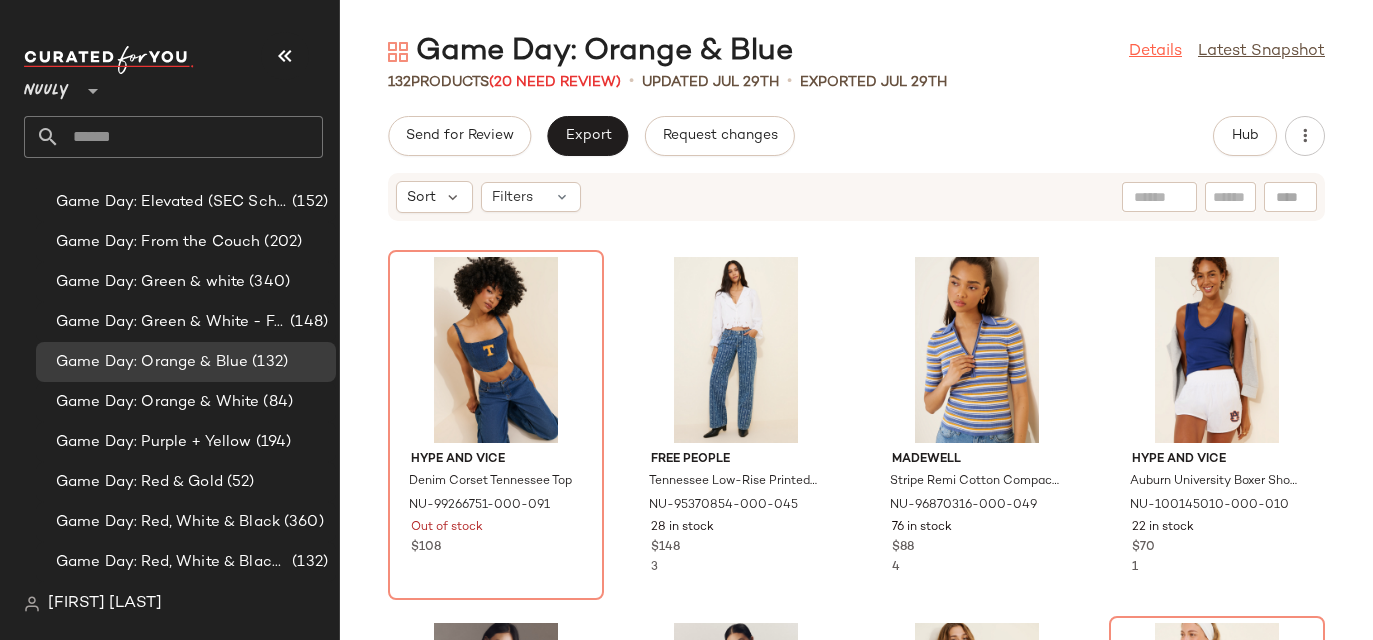 click on "Details" at bounding box center (1155, 52) 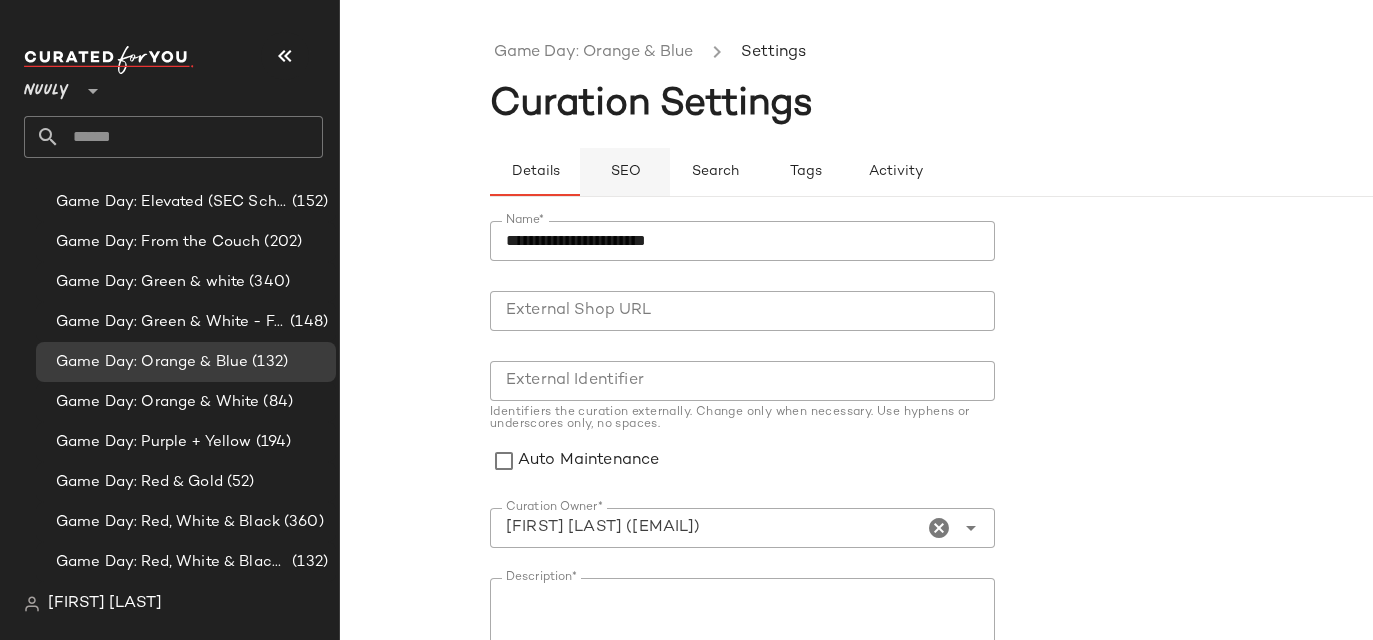 click on "SEO" 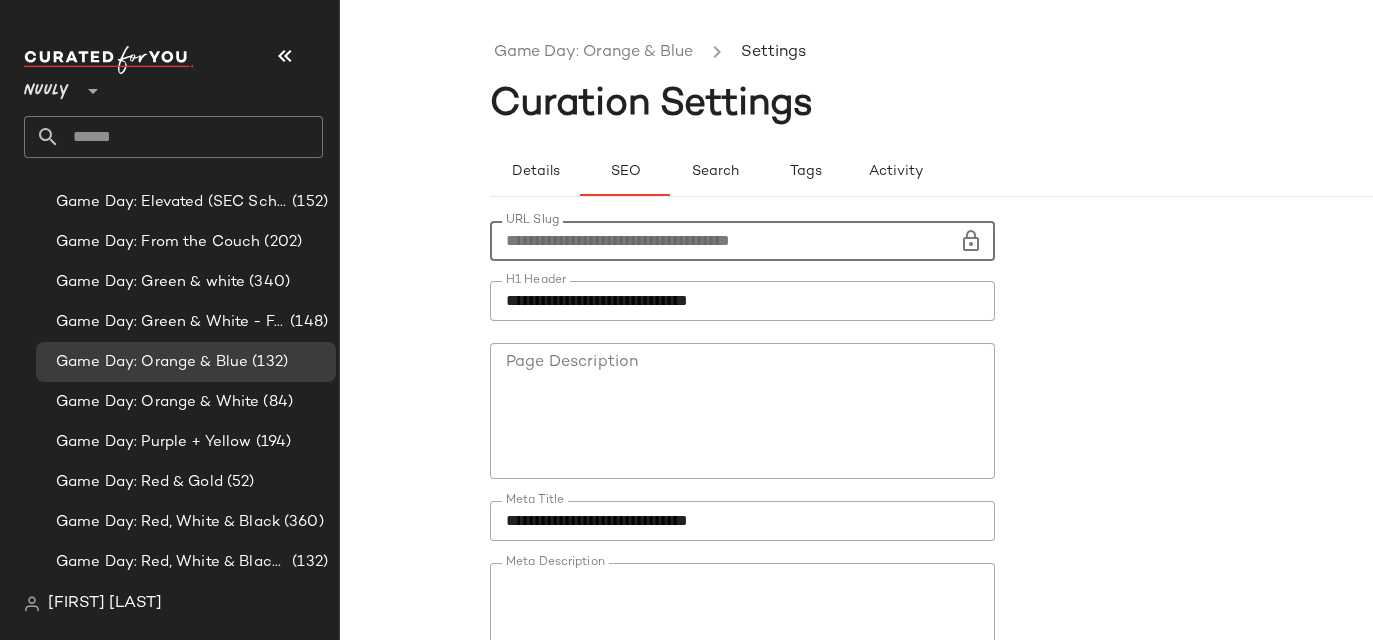 drag, startPoint x: 841, startPoint y: 242, endPoint x: 468, endPoint y: 242, distance: 373 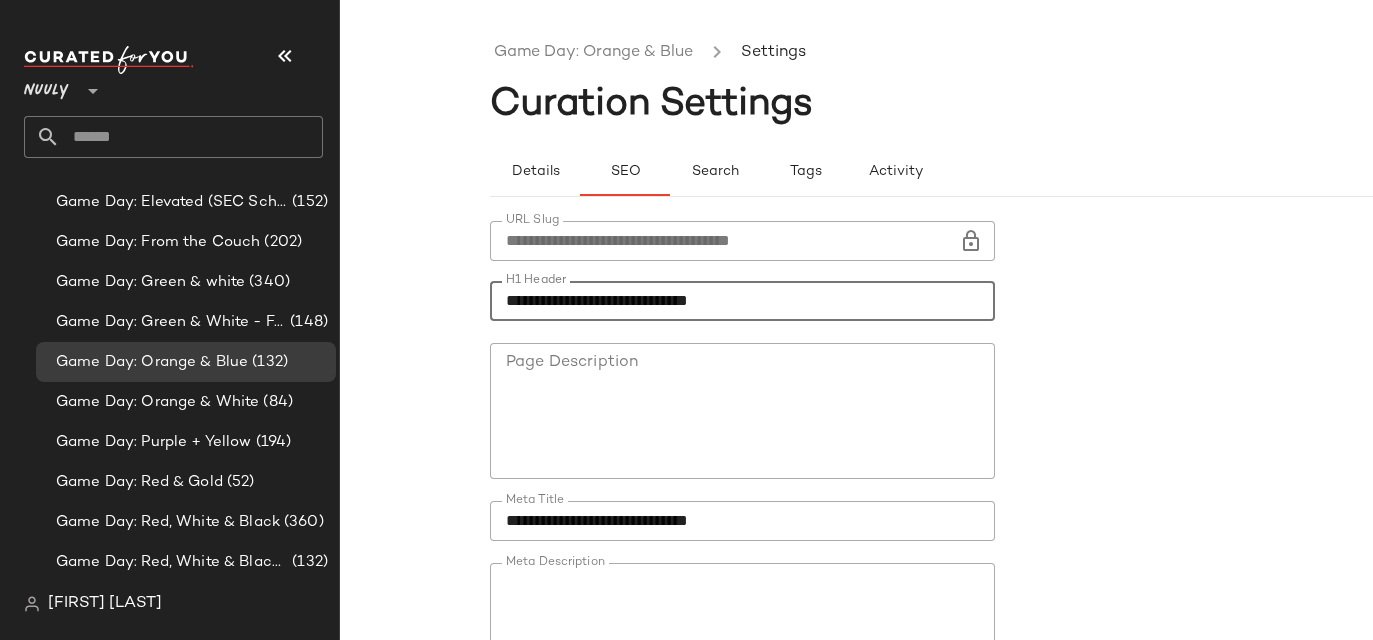 click on "**********" 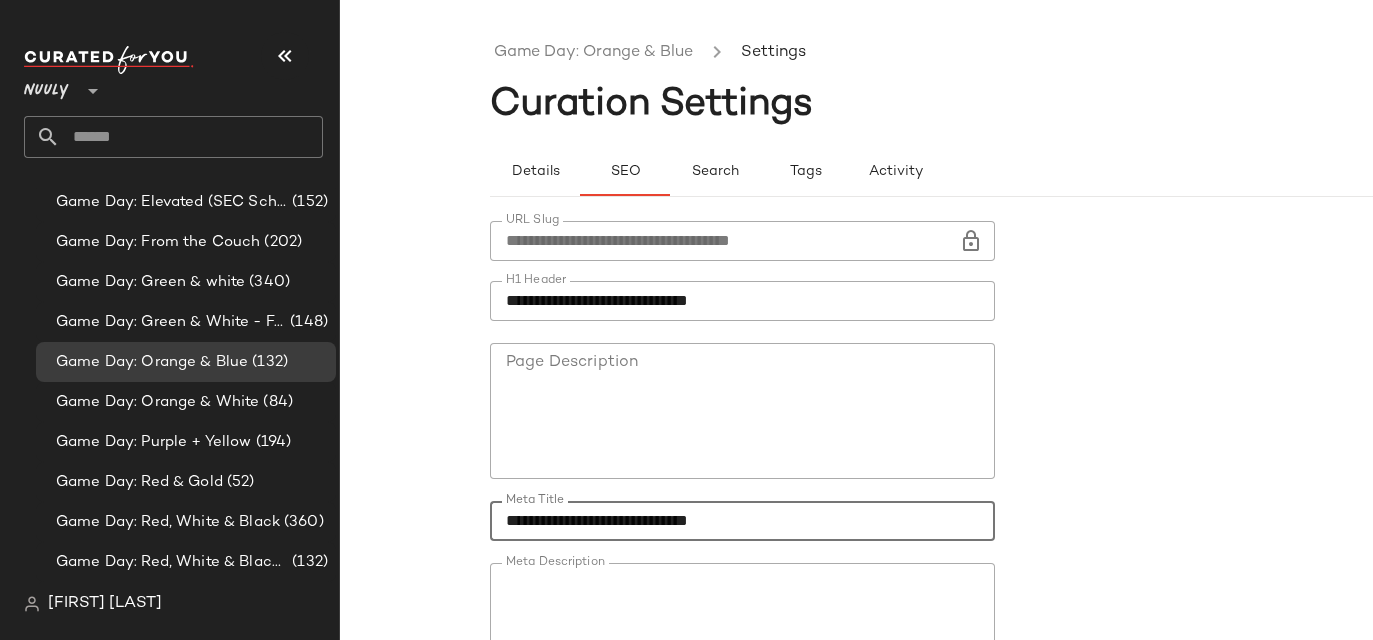 click on "**********" 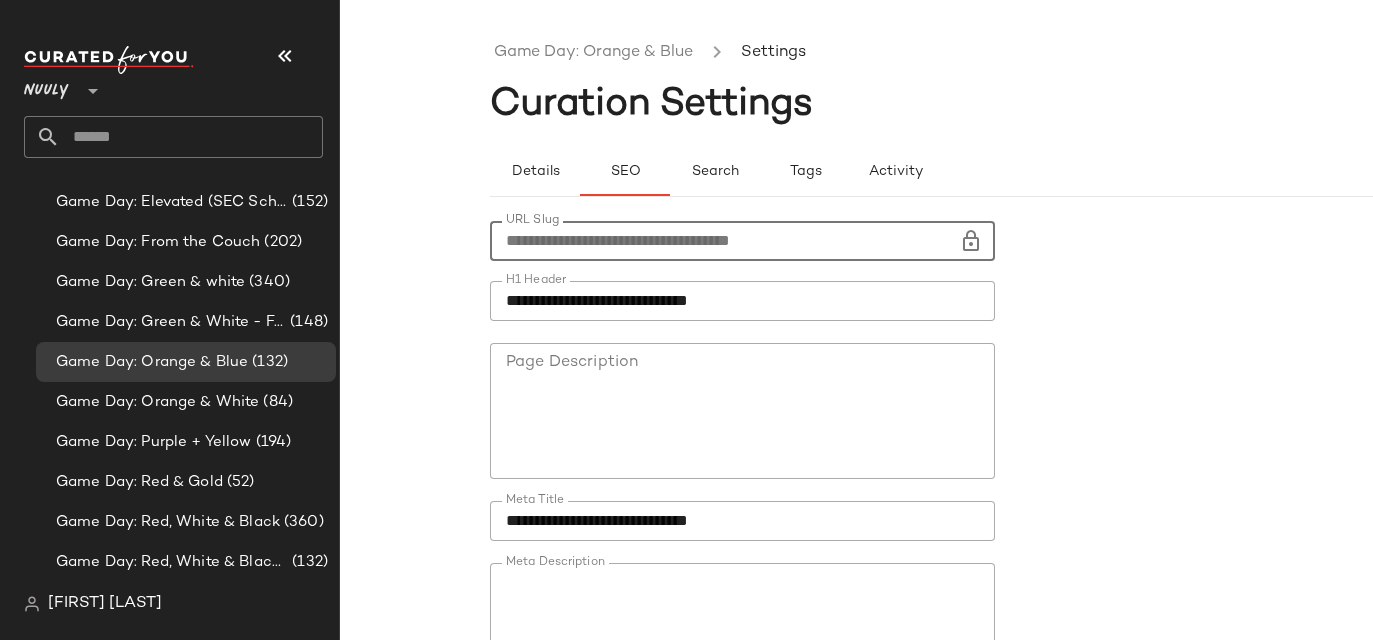drag, startPoint x: 836, startPoint y: 243, endPoint x: 501, endPoint y: 241, distance: 335.00598 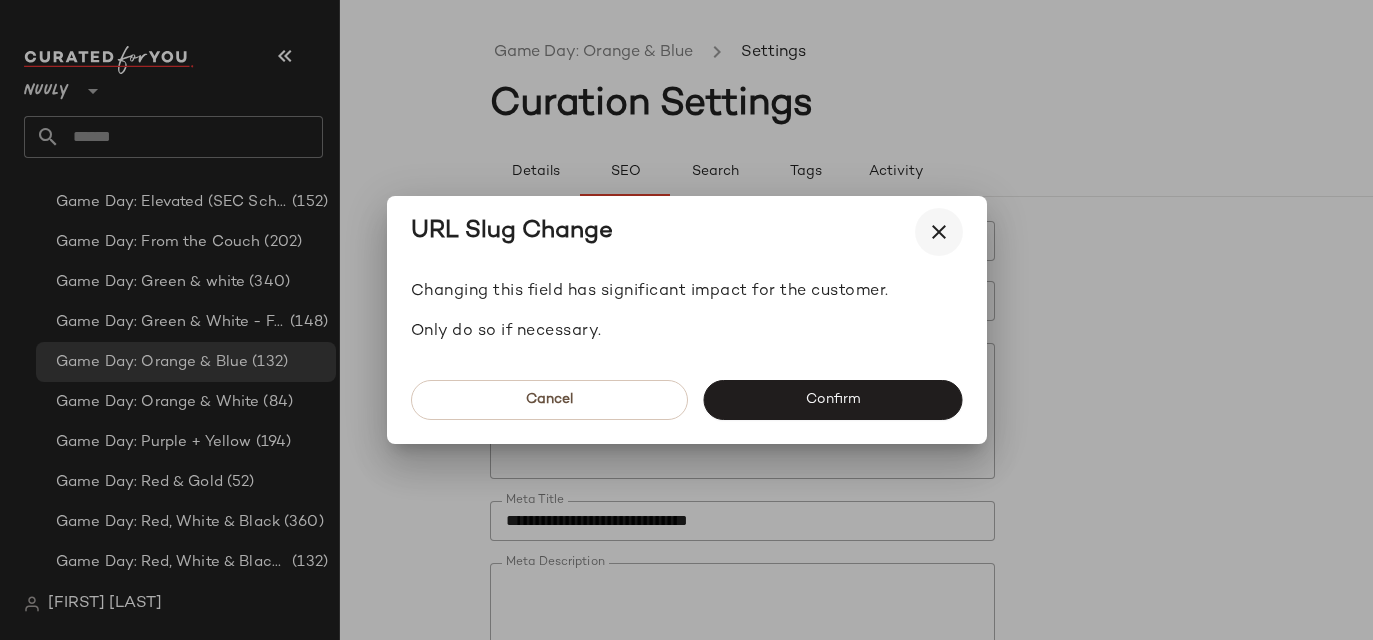 click at bounding box center [939, 232] 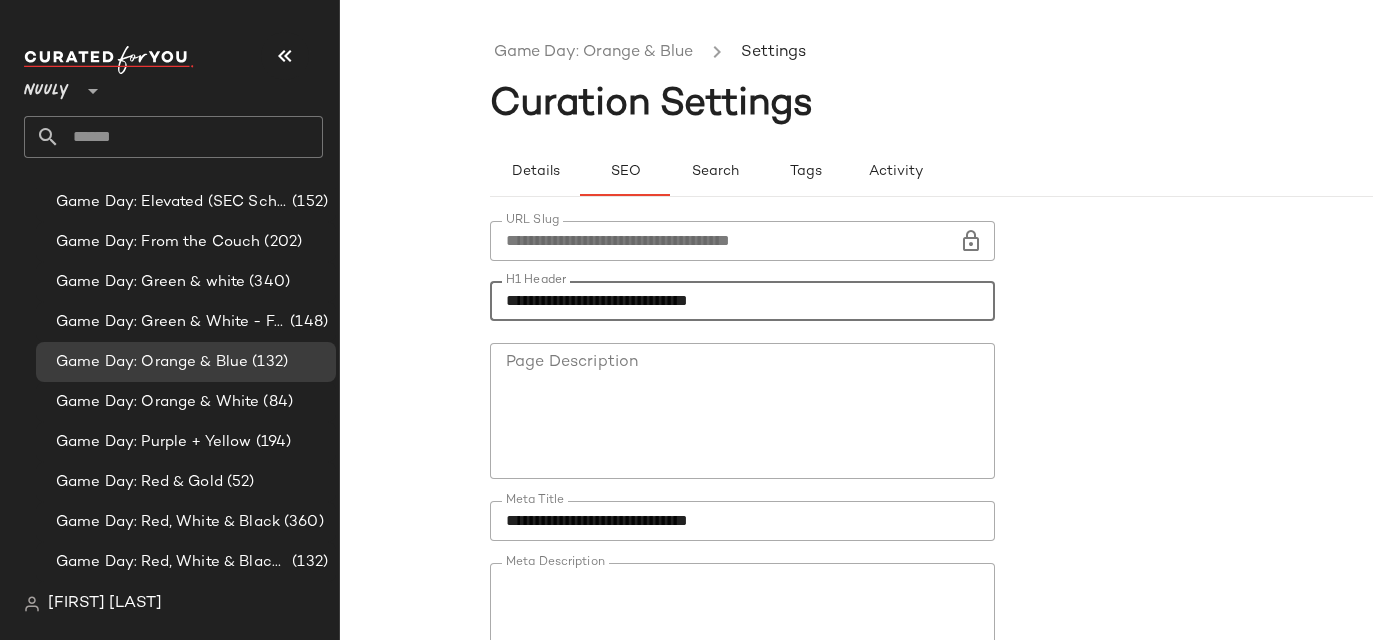 click on "**********" 